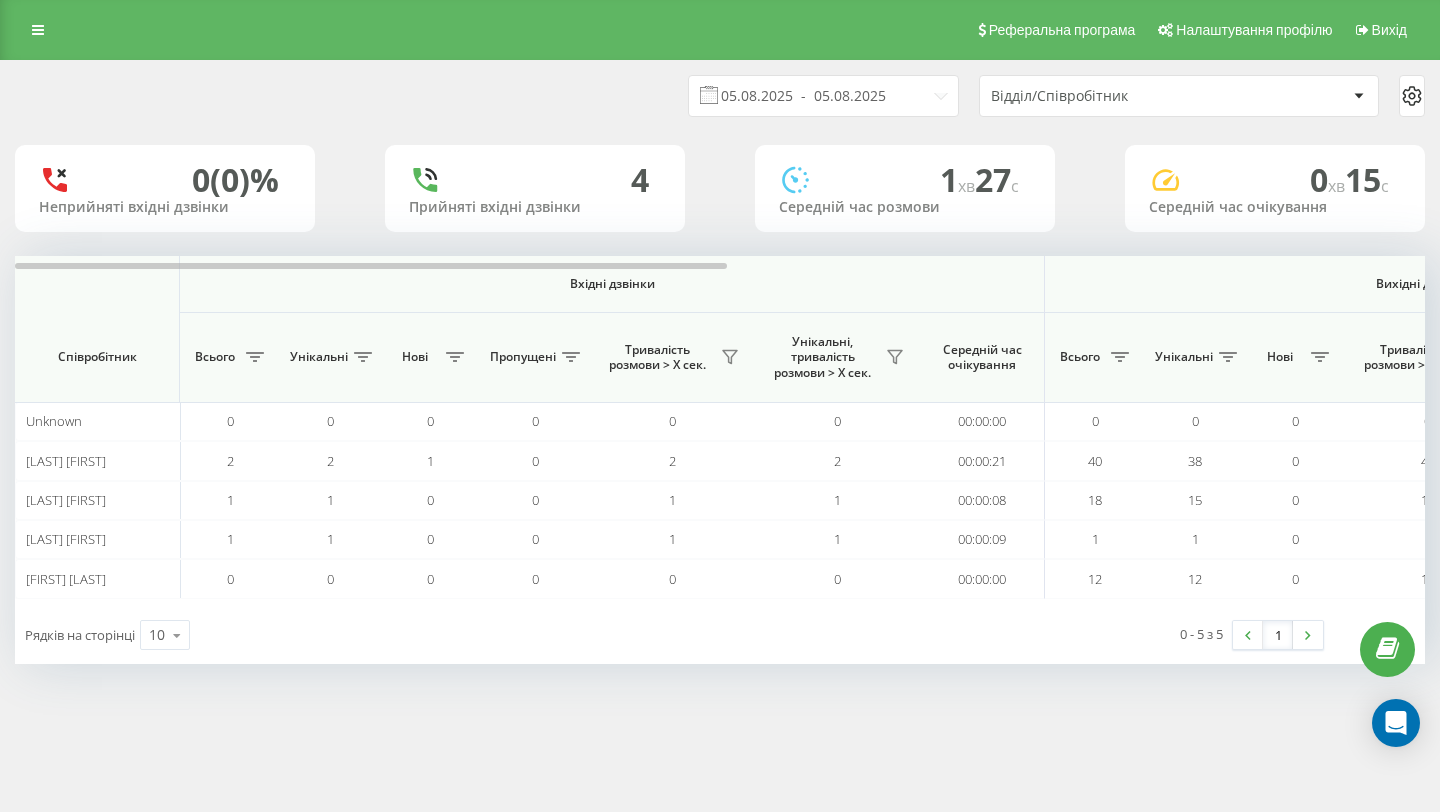 scroll, scrollTop: 0, scrollLeft: 0, axis: both 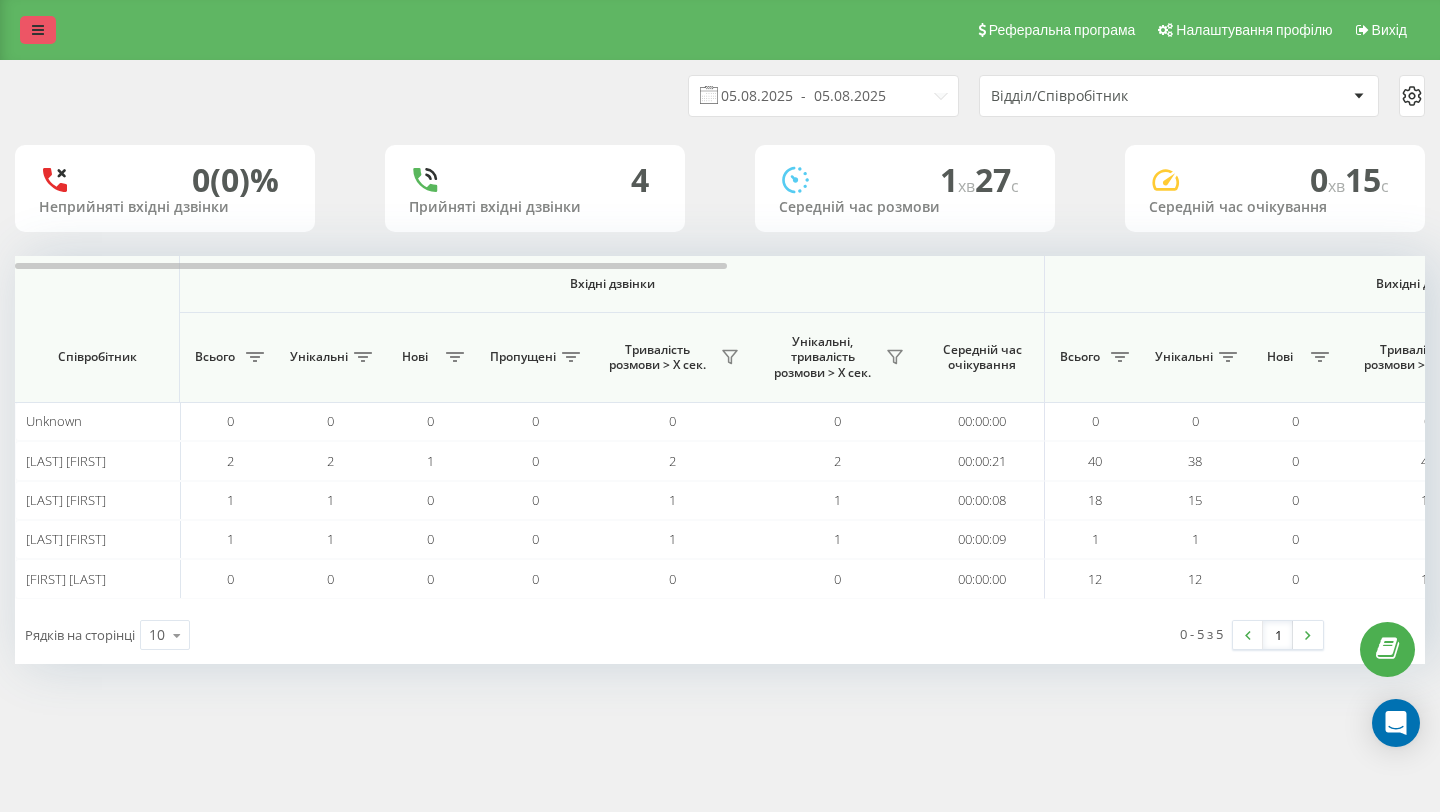 click at bounding box center (38, 30) 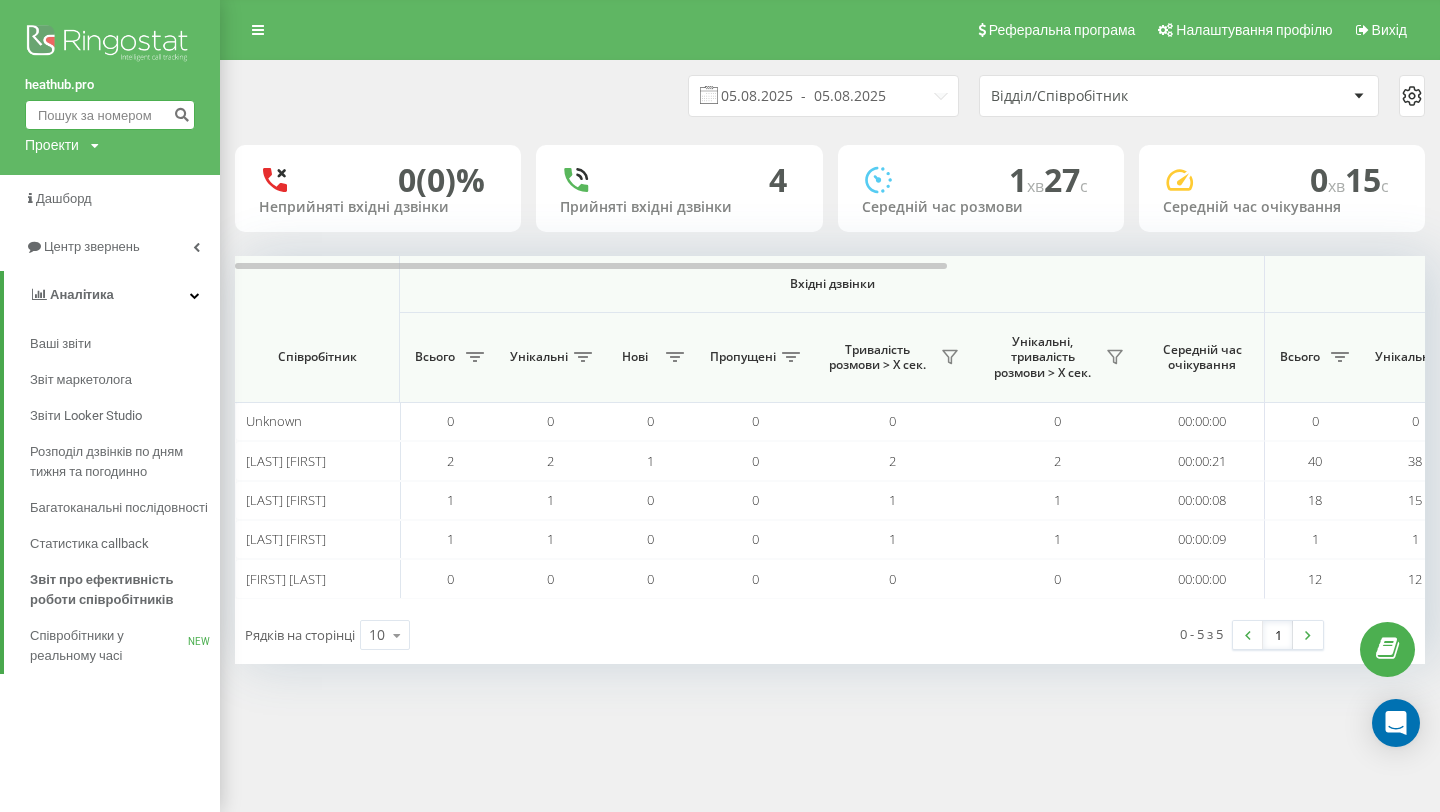 click at bounding box center [110, 115] 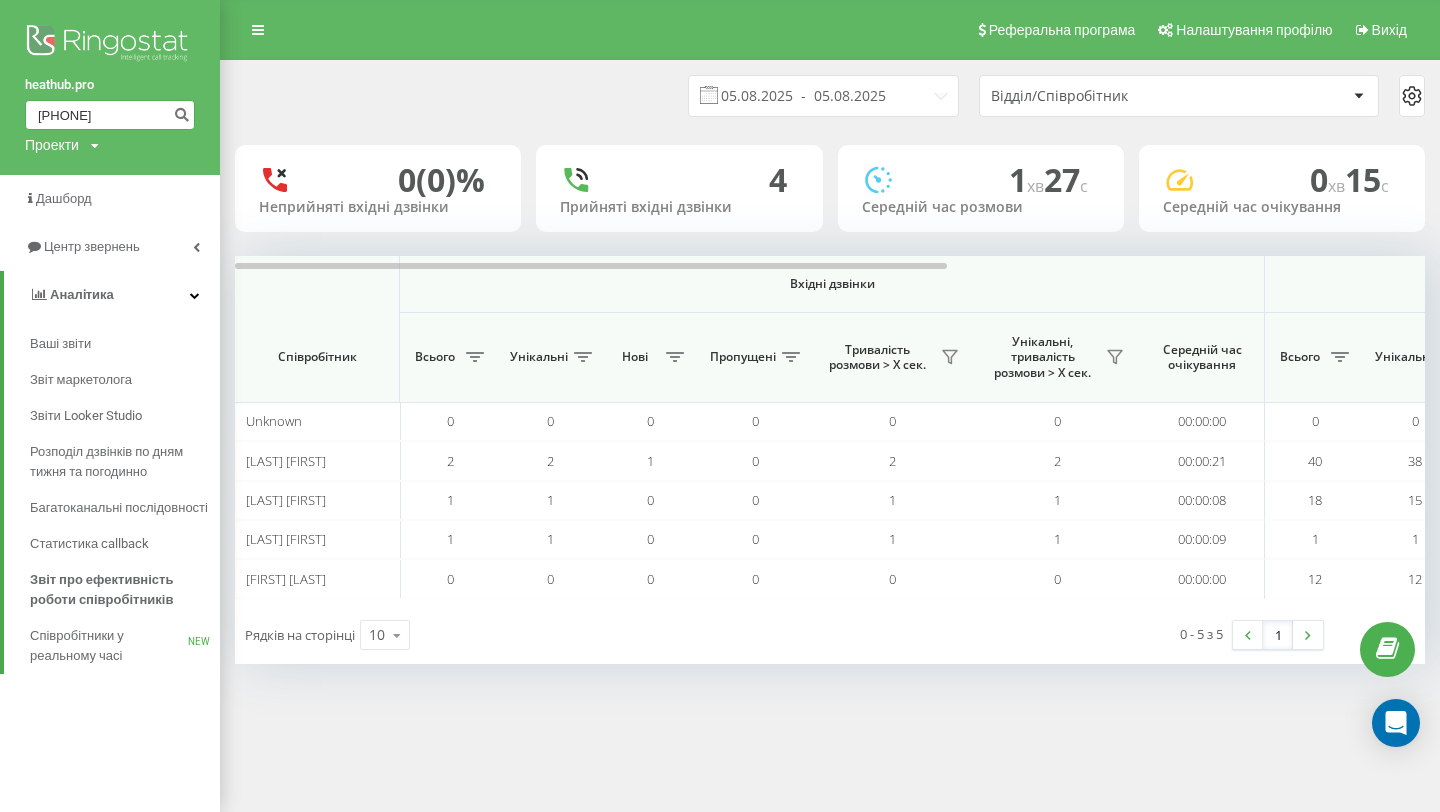 type on "0689583548" 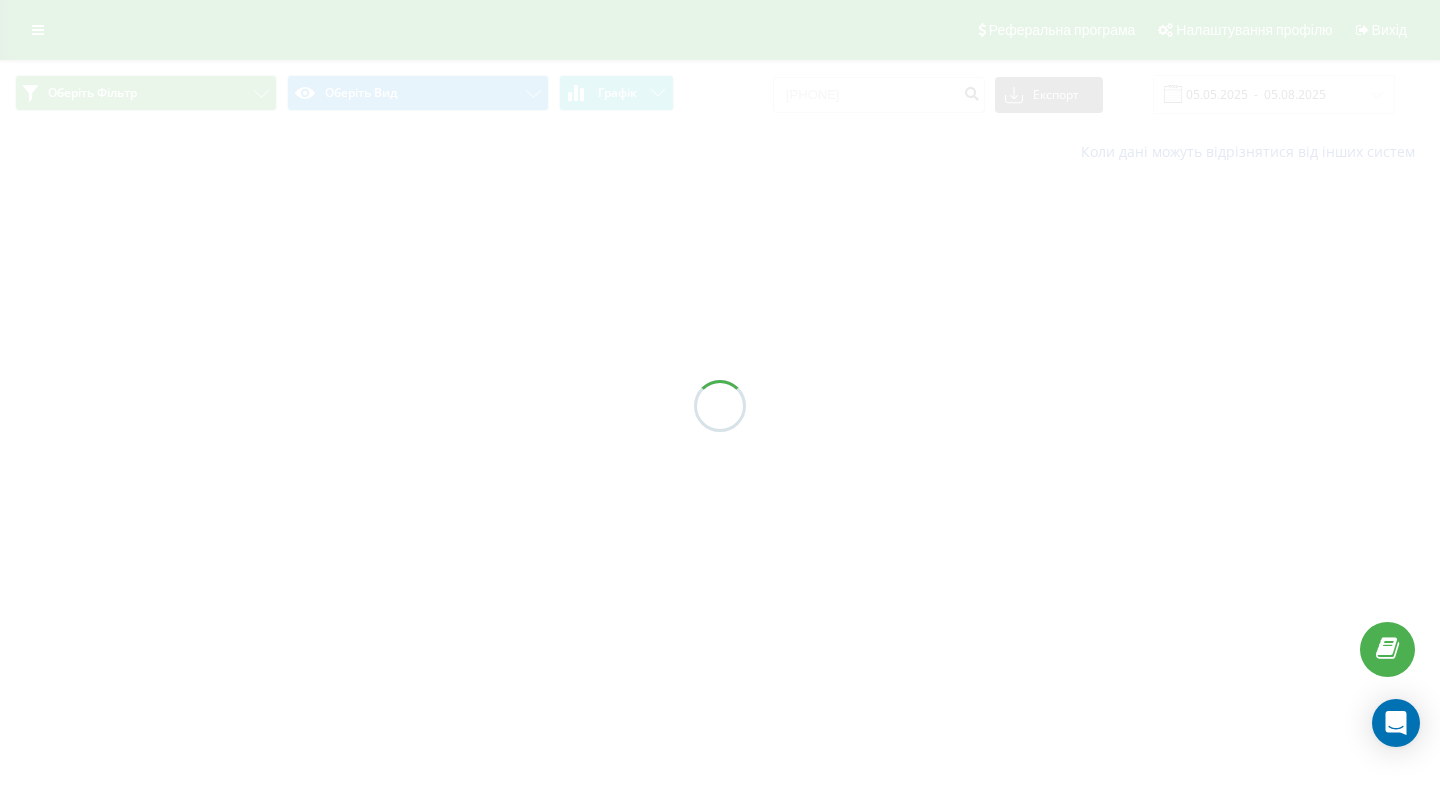 scroll, scrollTop: 0, scrollLeft: 0, axis: both 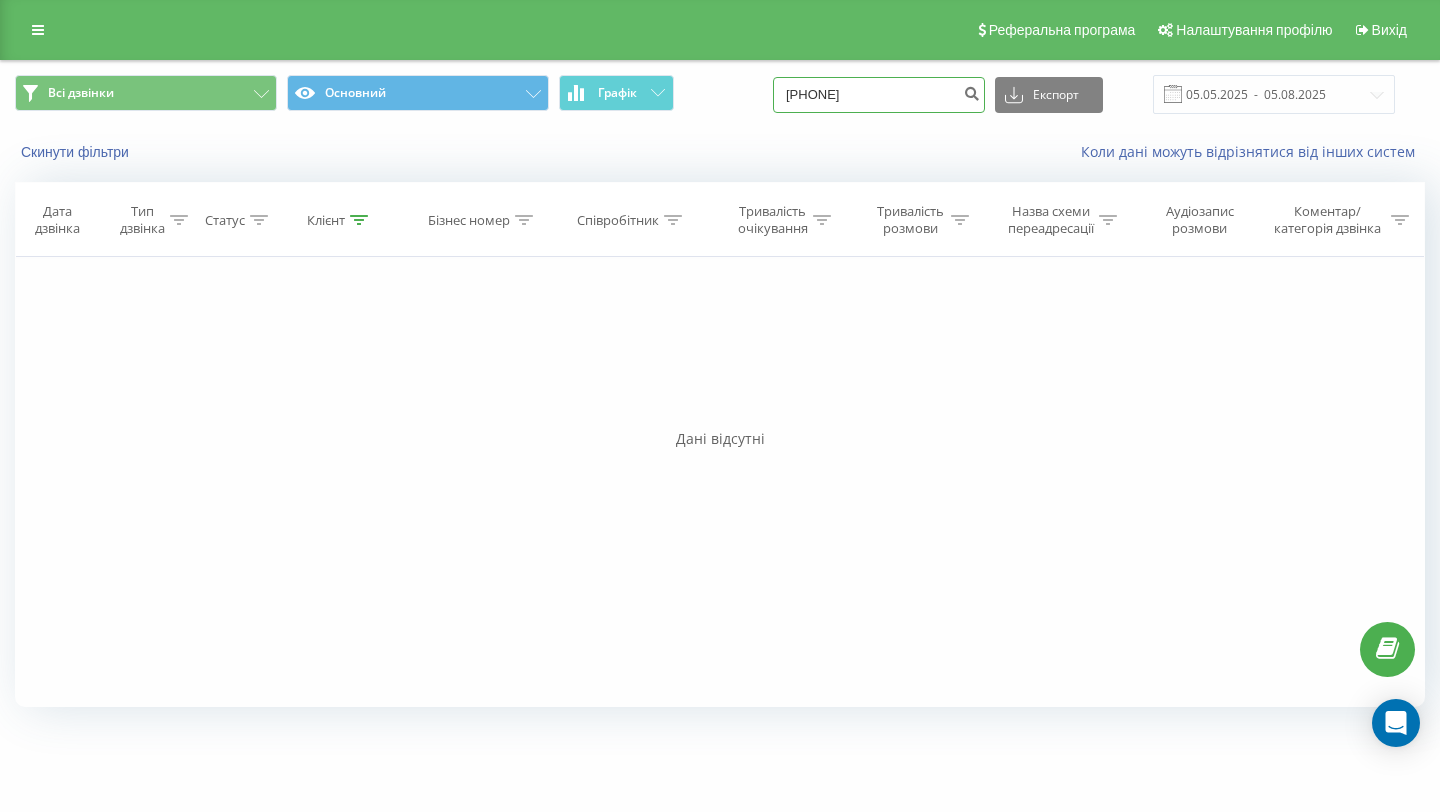 click on "0689583548" at bounding box center [879, 95] 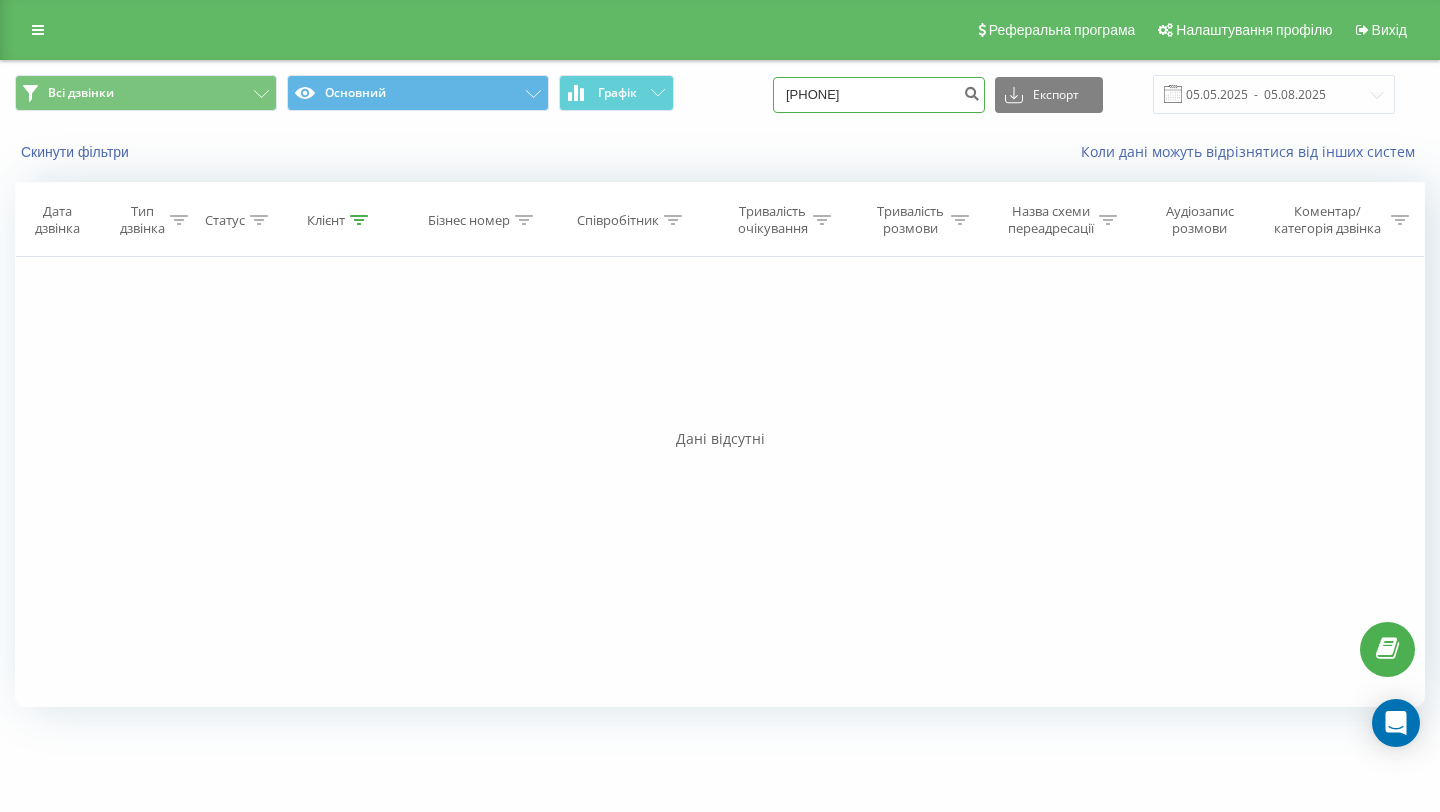 type on "0680442970" 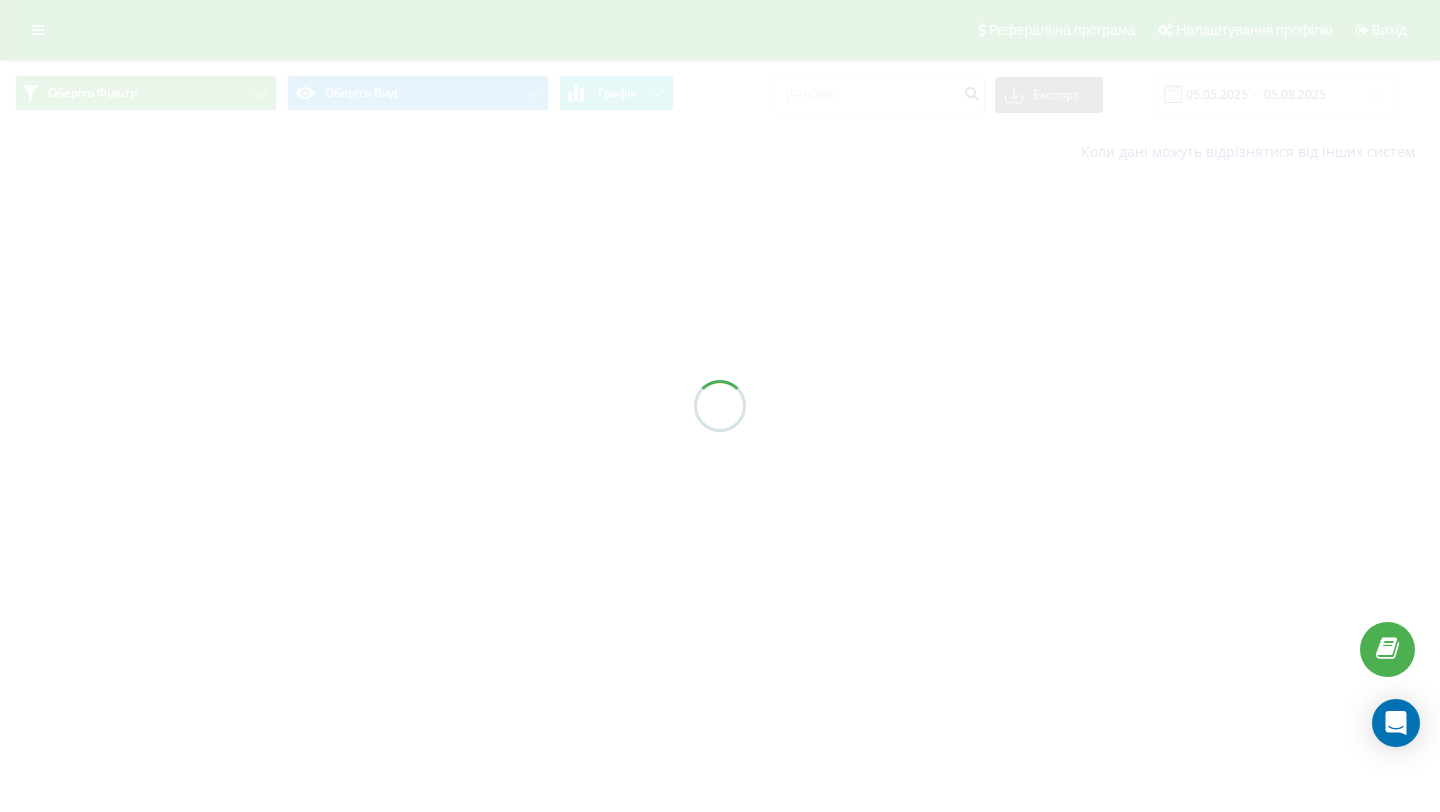 scroll, scrollTop: 0, scrollLeft: 0, axis: both 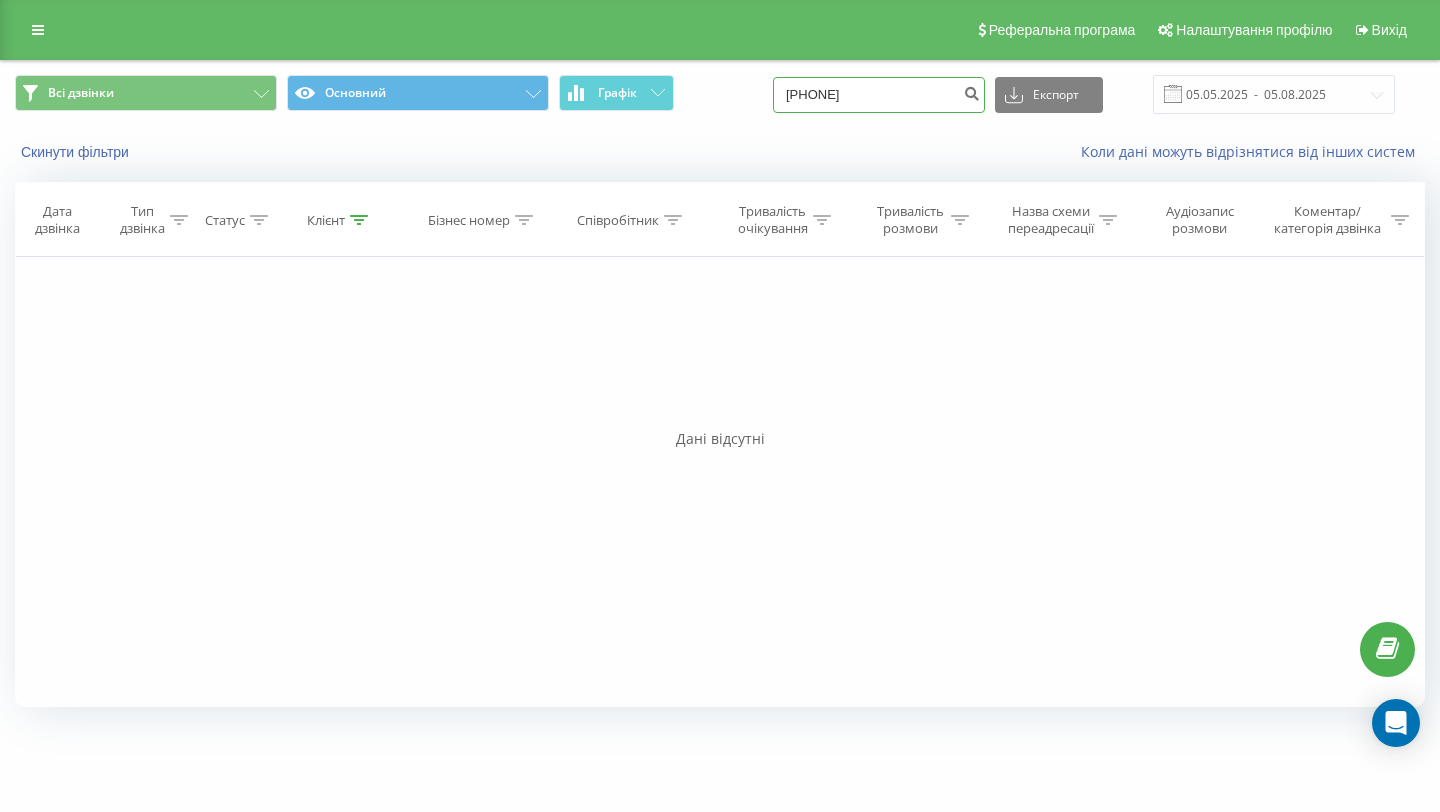 click on "0680442970" at bounding box center (879, 95) 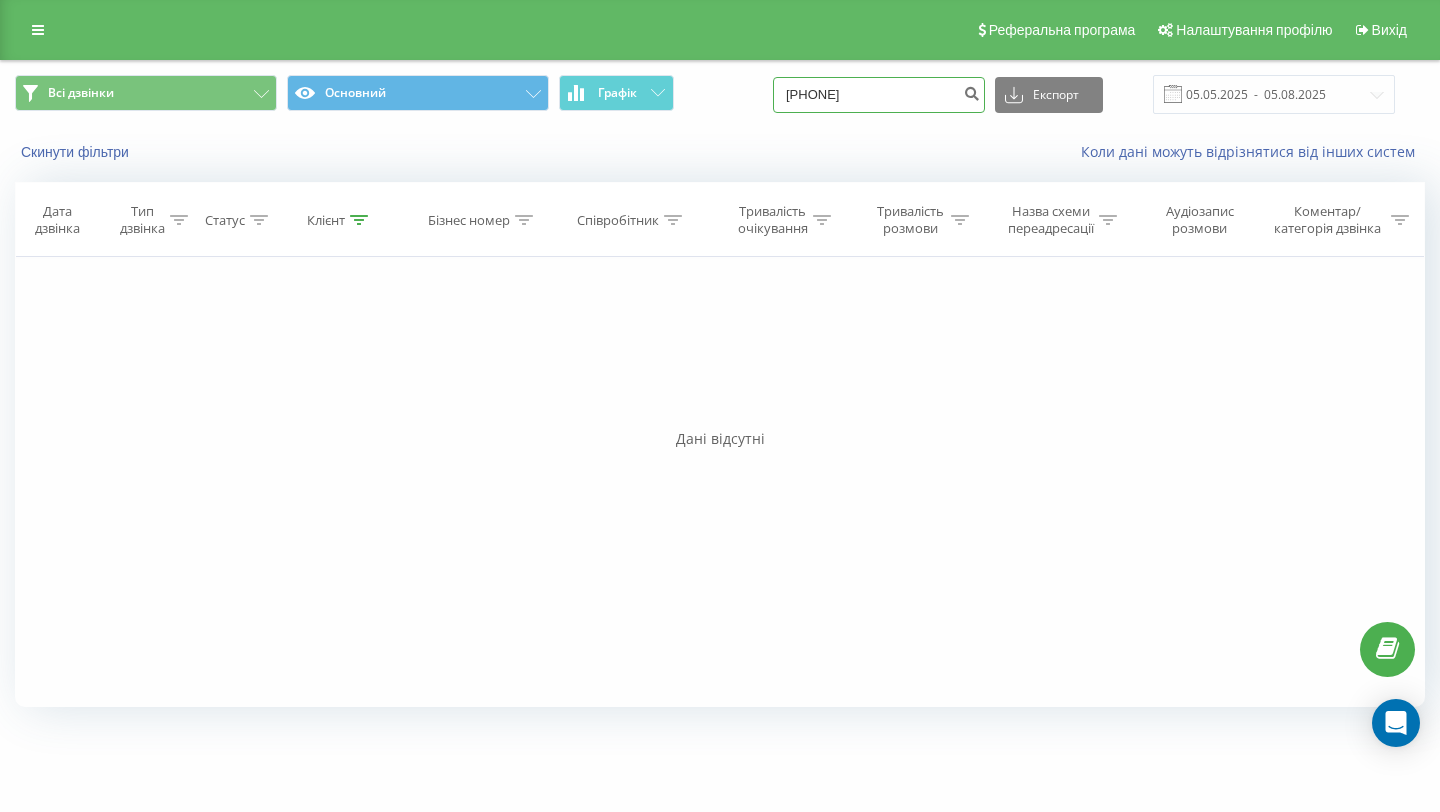 type on "0503572415" 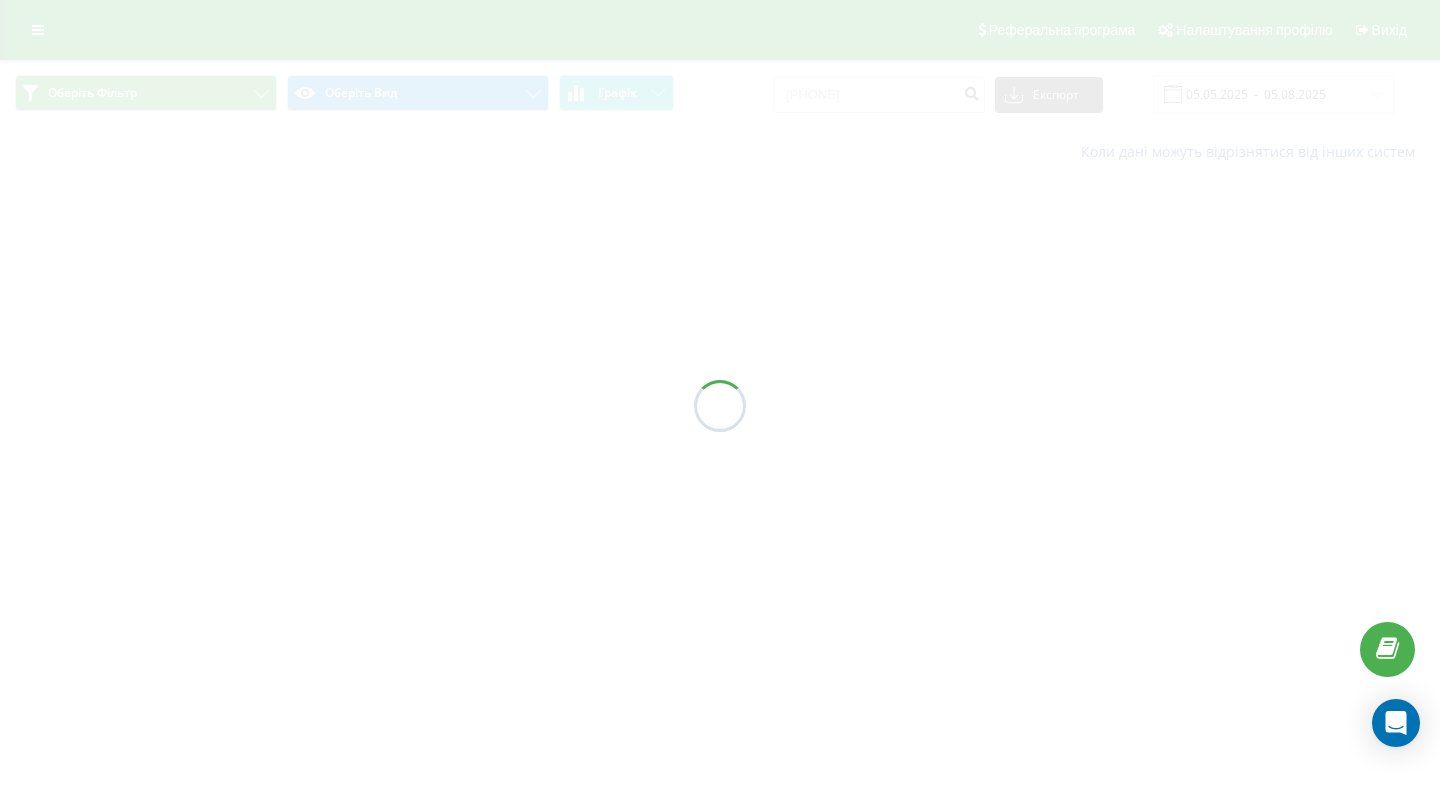 scroll, scrollTop: 0, scrollLeft: 0, axis: both 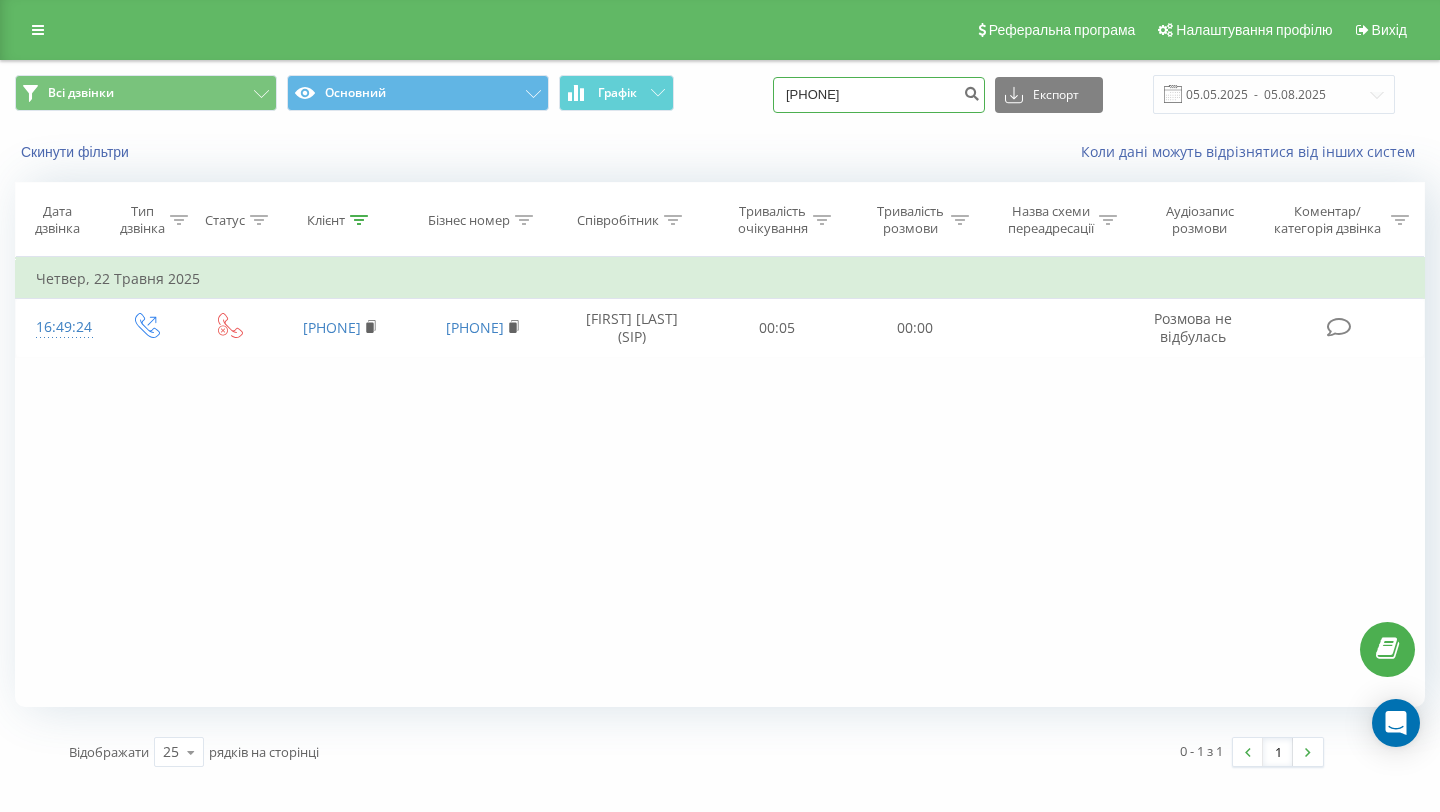 click on "0503572415" at bounding box center (879, 95) 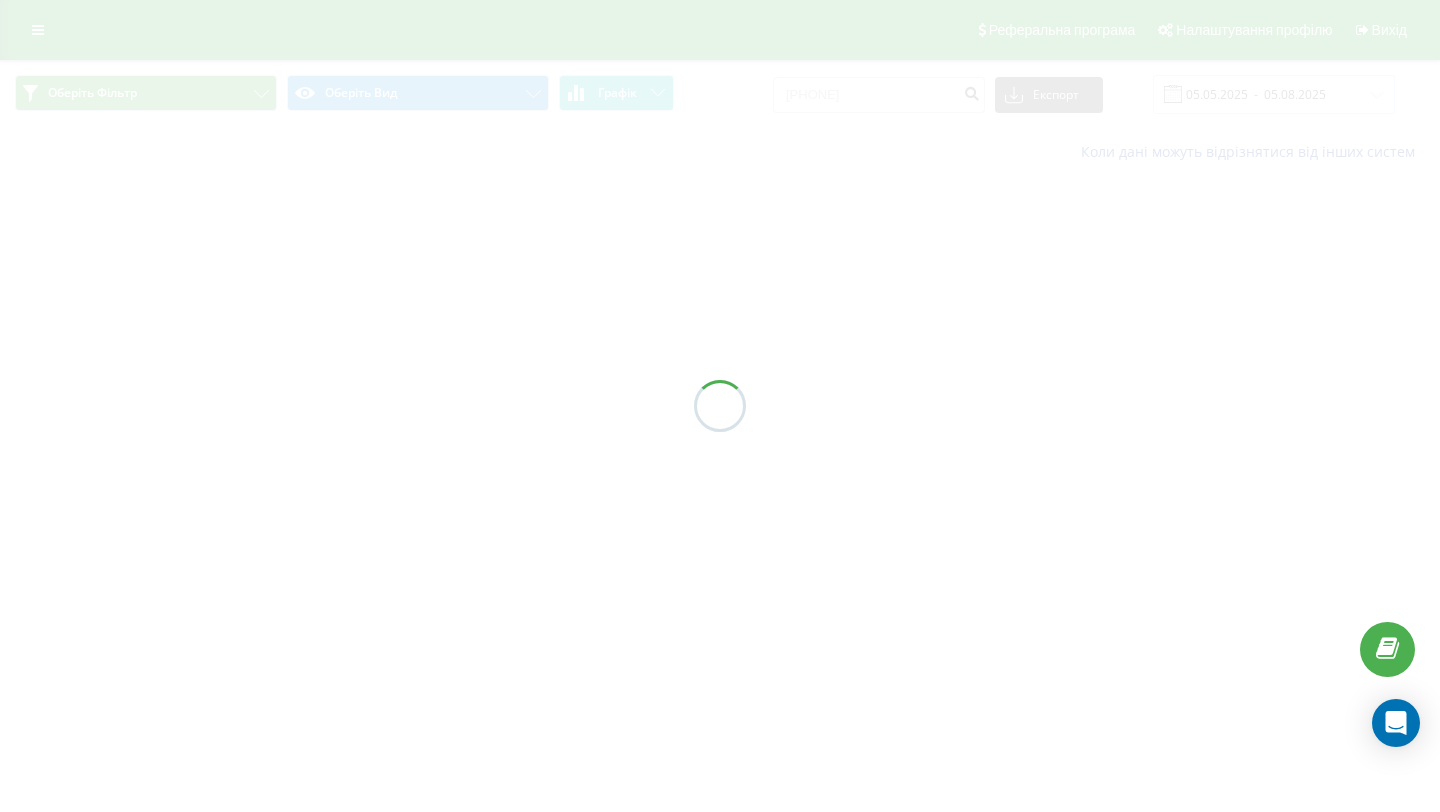scroll, scrollTop: 0, scrollLeft: 0, axis: both 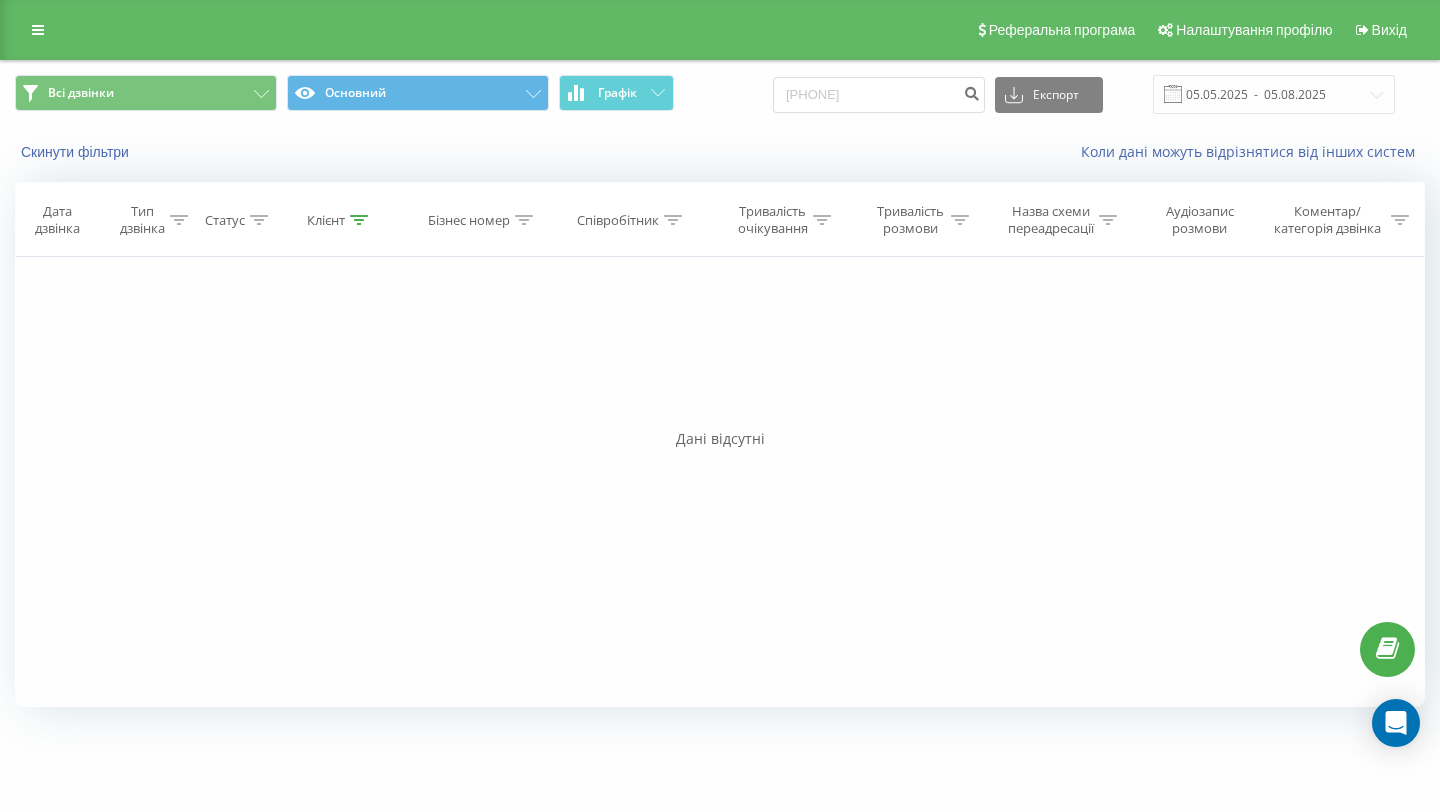 click on "Всі дзвінки Основний Графік [PHONE] Експорт .csv .xls .xlsx [DATE]  -  [DATE]" at bounding box center [720, 94] 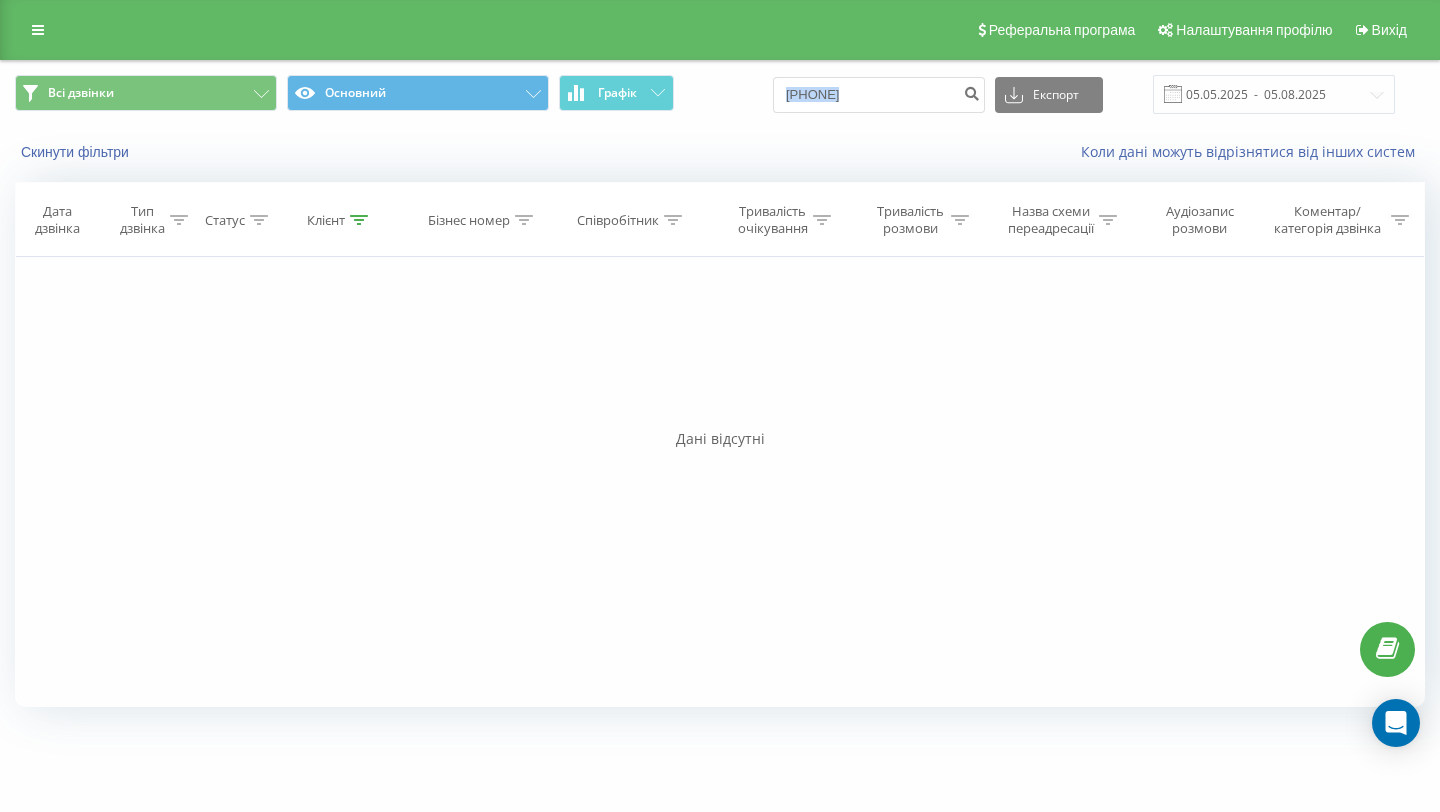 click on "Всі дзвінки Основний Графік [PHONE] Експорт .csv .xls .xlsx [DATE]  -  [DATE]" at bounding box center (720, 94) 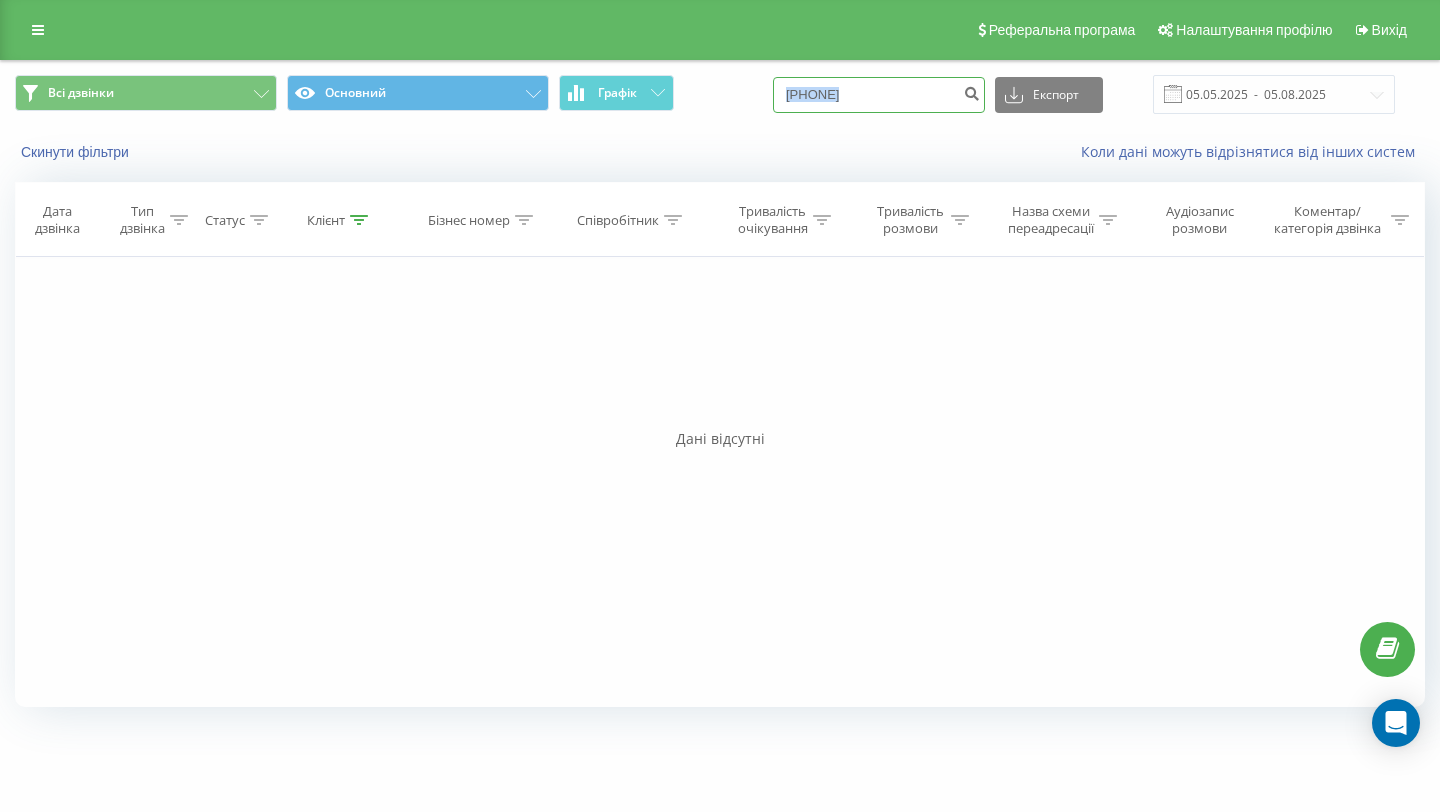 click on "[PHONE]" at bounding box center (879, 95) 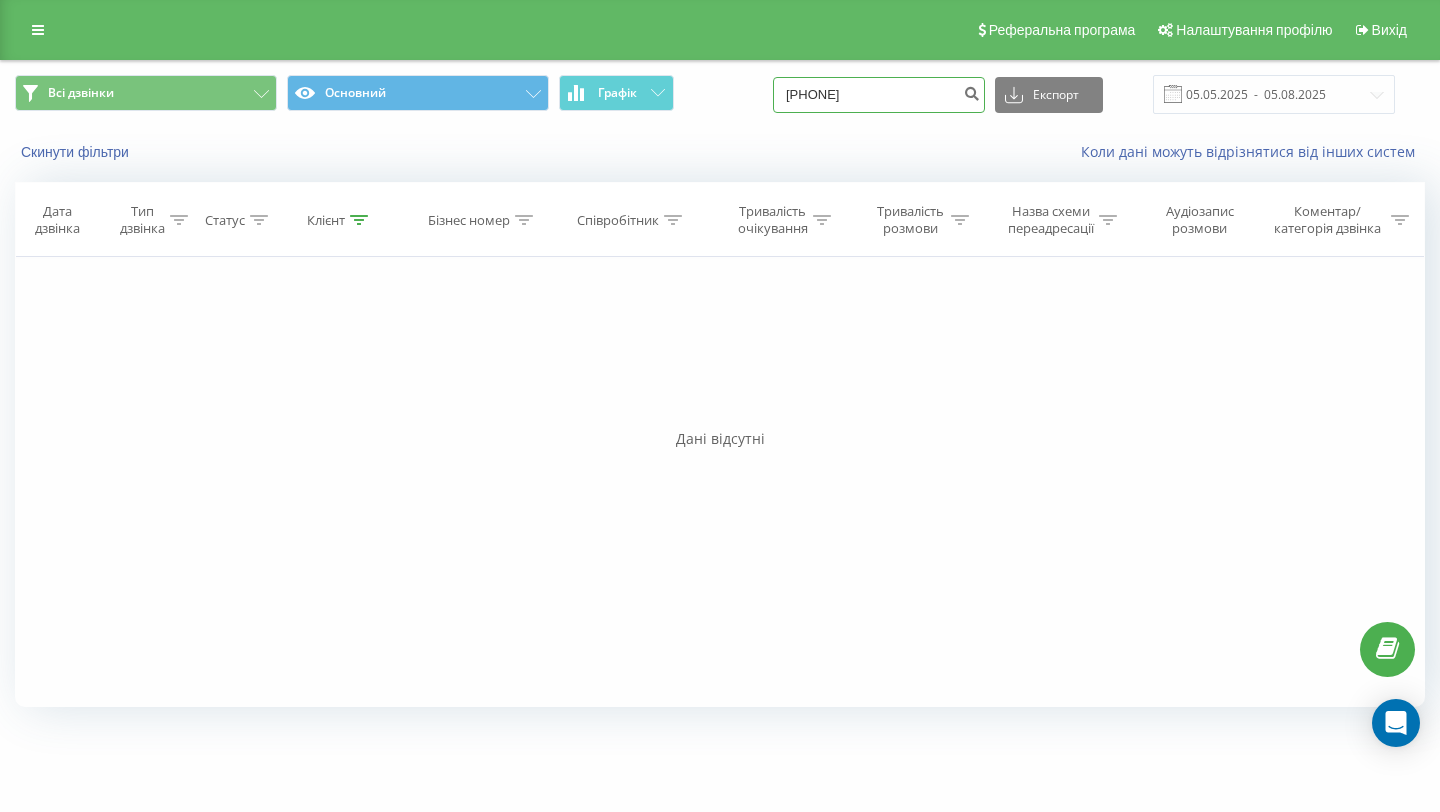 click on "[PHONE]" at bounding box center (879, 95) 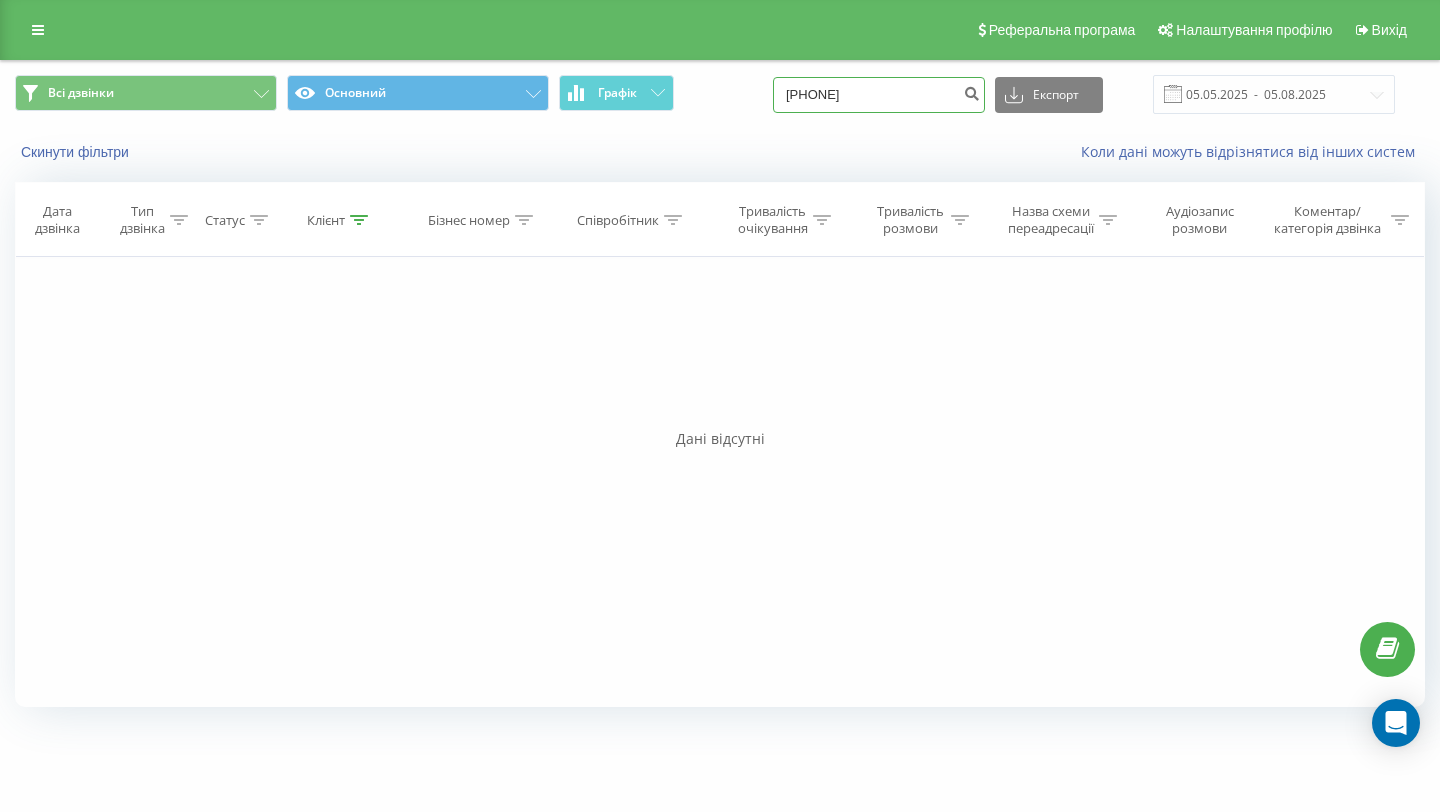 type on "[PHONE]" 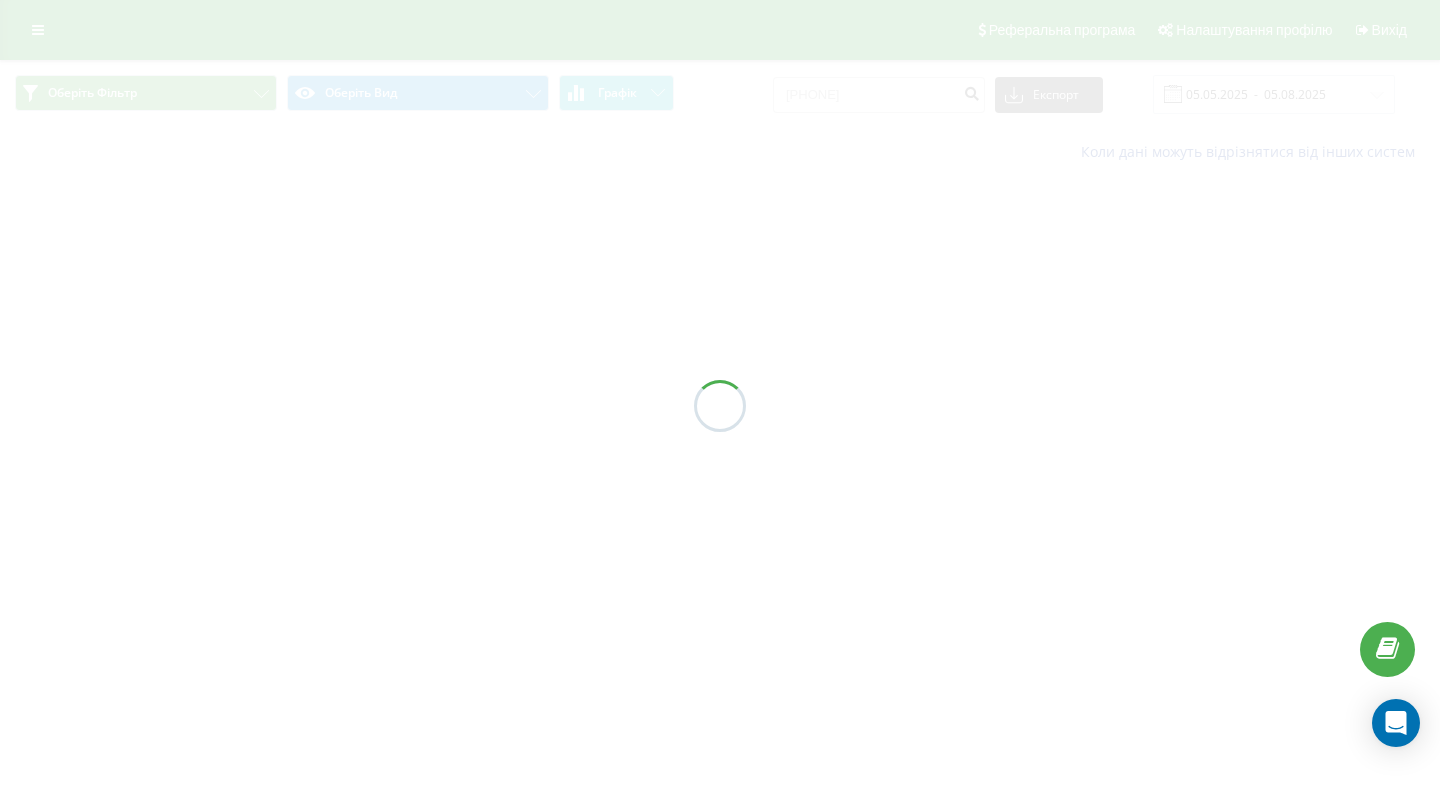 scroll, scrollTop: 0, scrollLeft: 0, axis: both 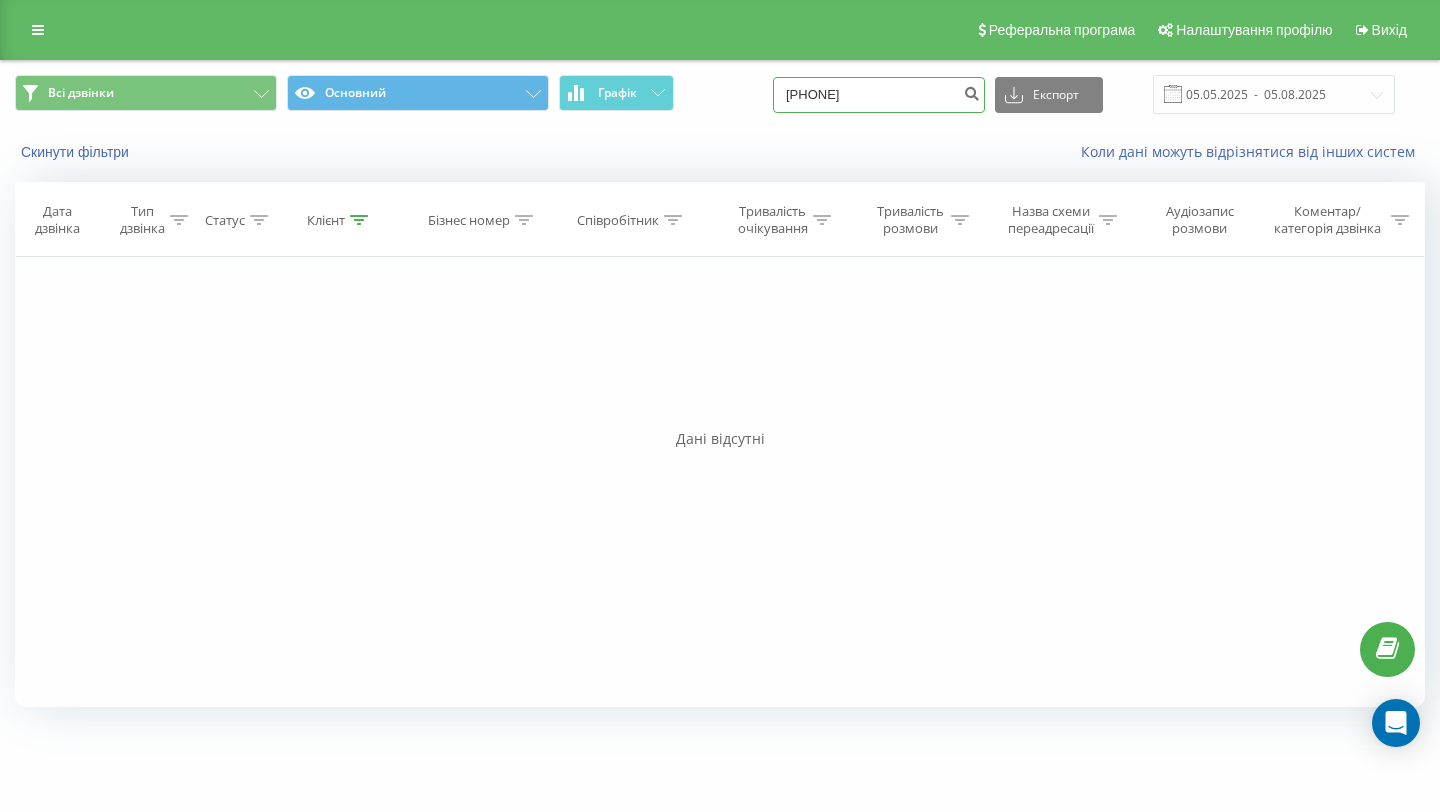 click on "0977838247" at bounding box center [879, 95] 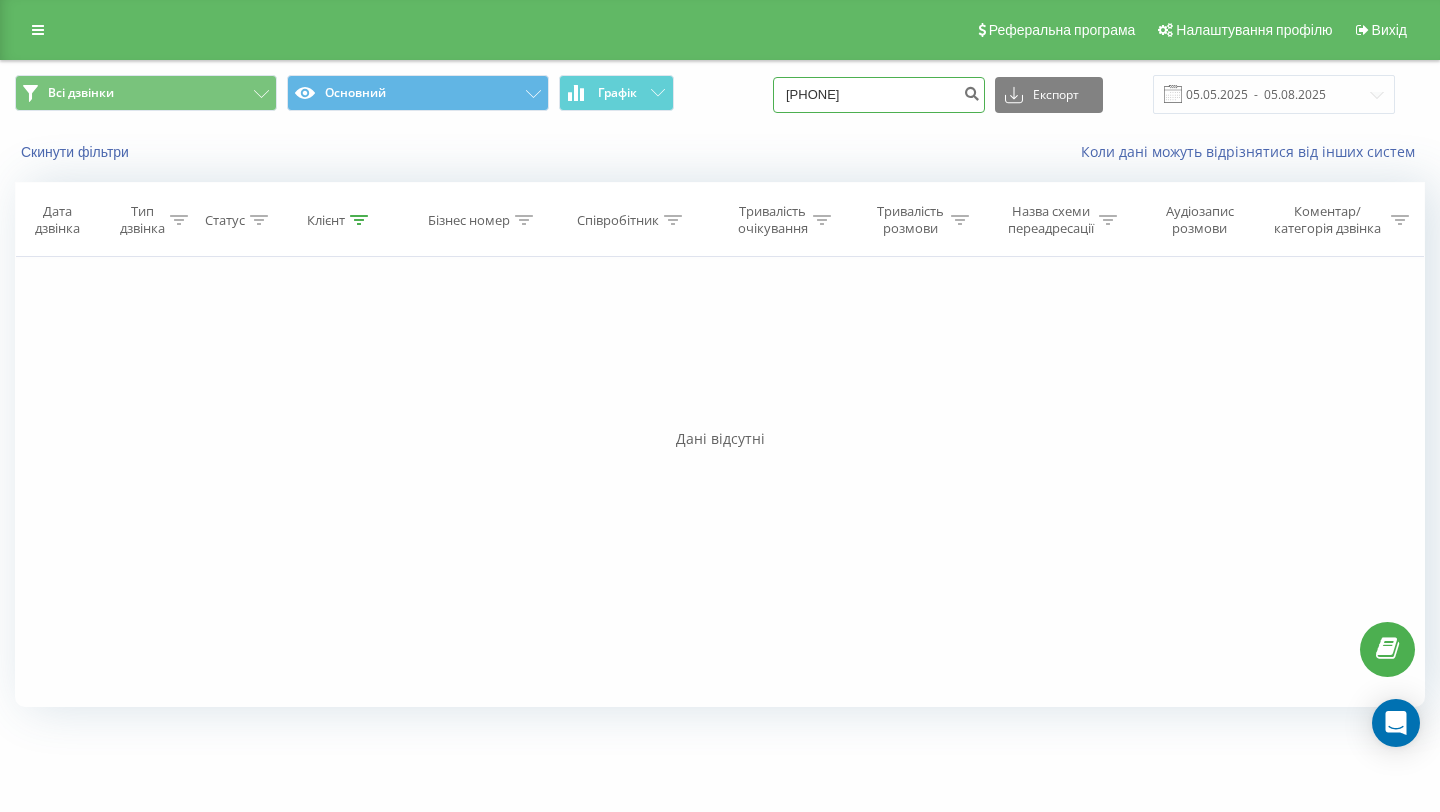 type on "0980658949" 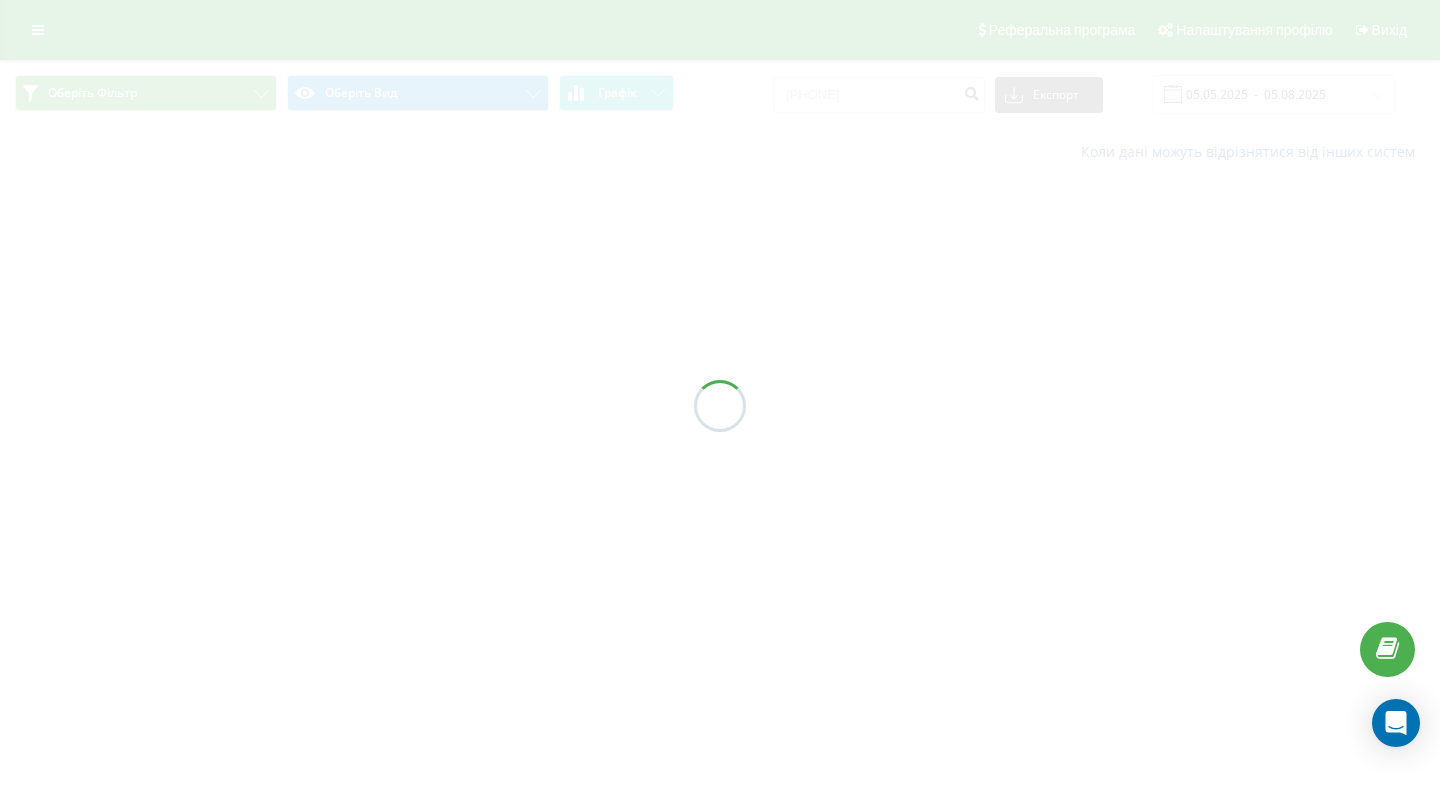scroll, scrollTop: 0, scrollLeft: 0, axis: both 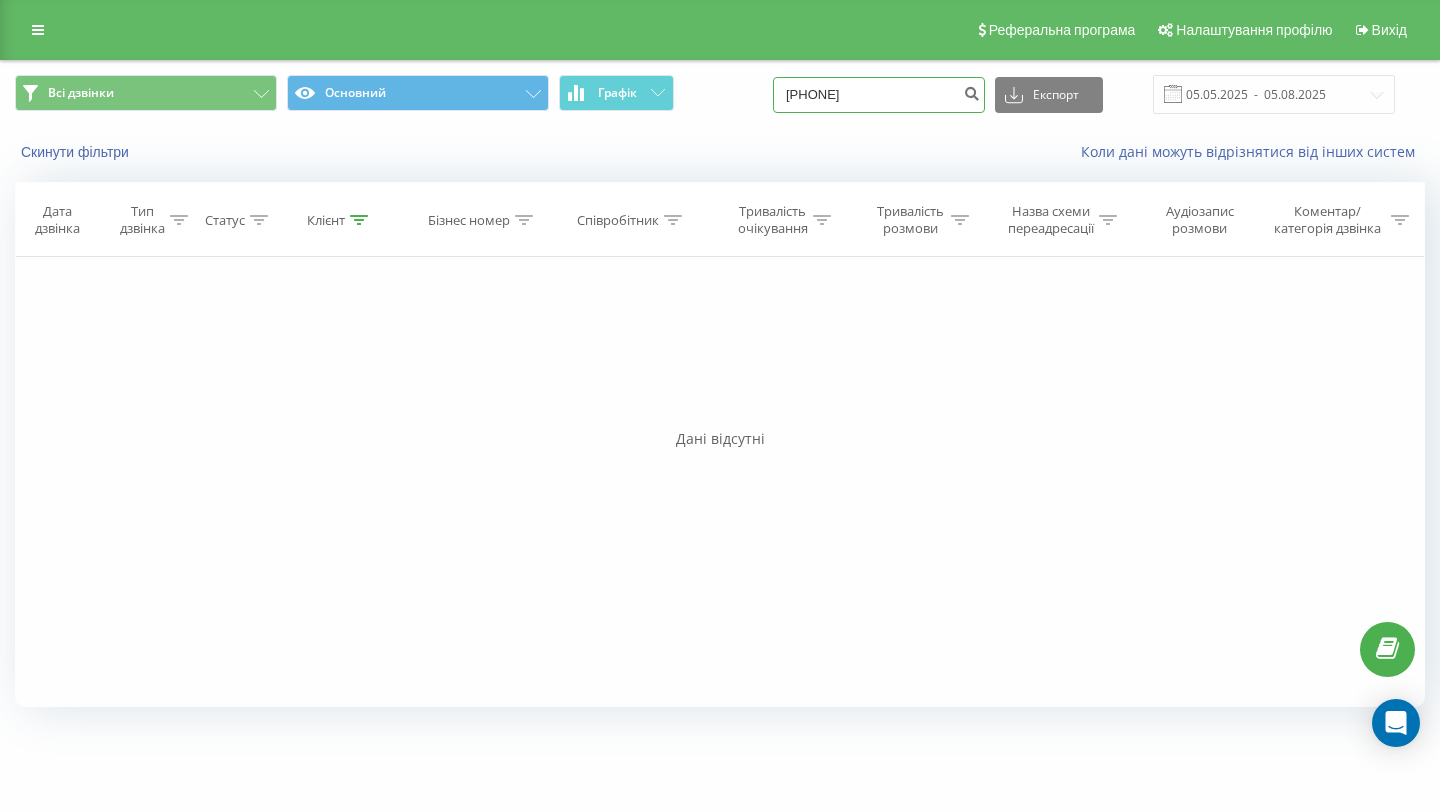 click on "[PHONE]" at bounding box center [879, 95] 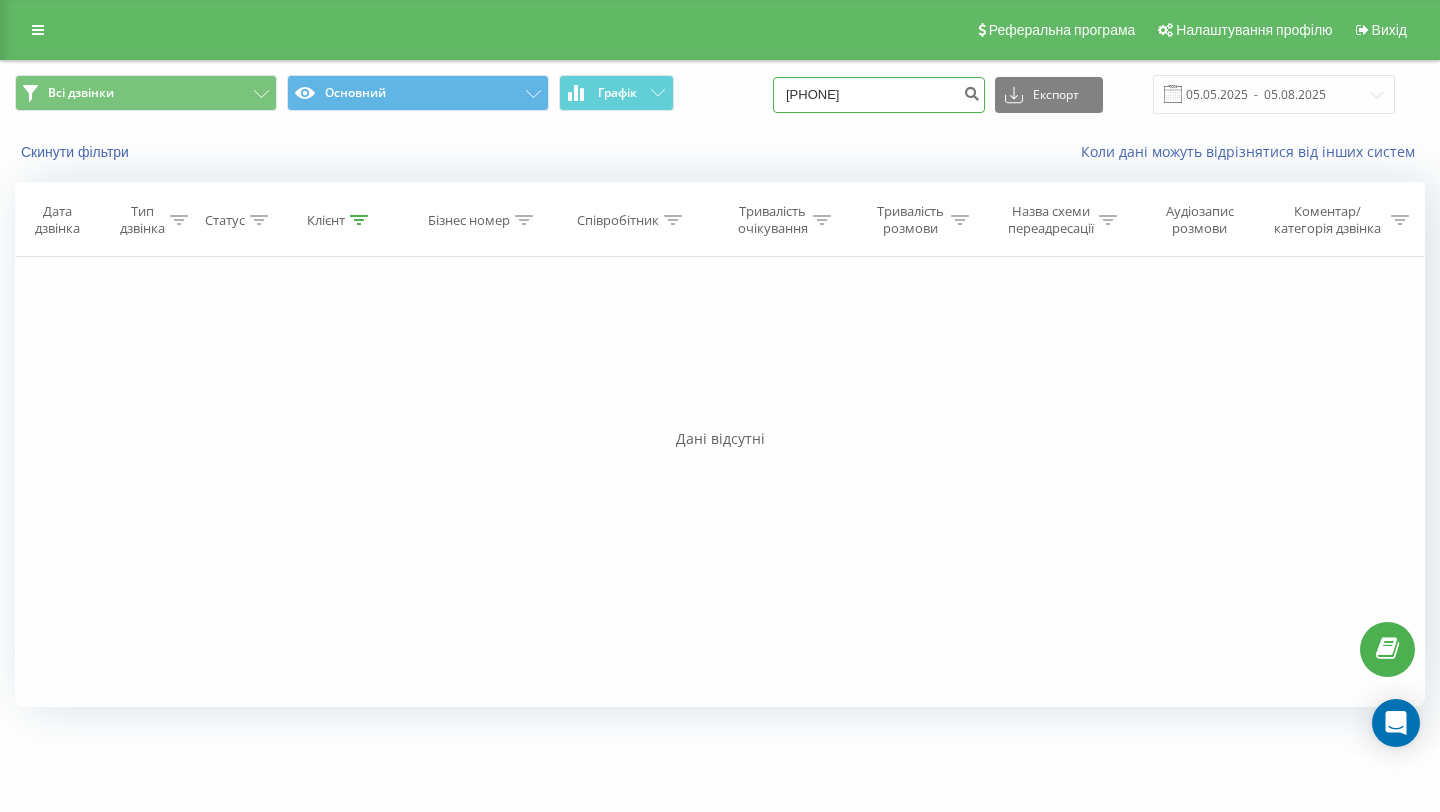 type on "[PHONE]" 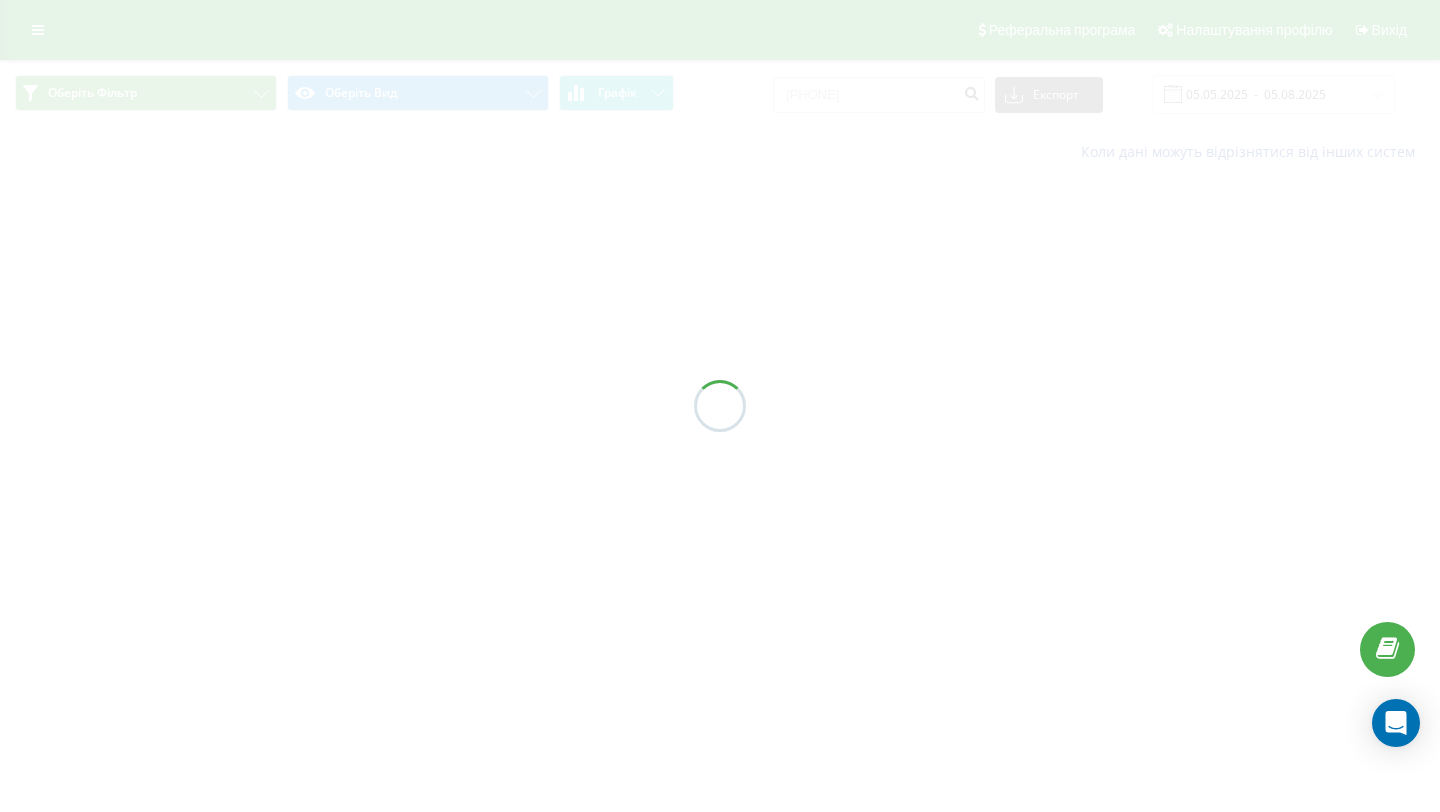 scroll, scrollTop: 0, scrollLeft: 0, axis: both 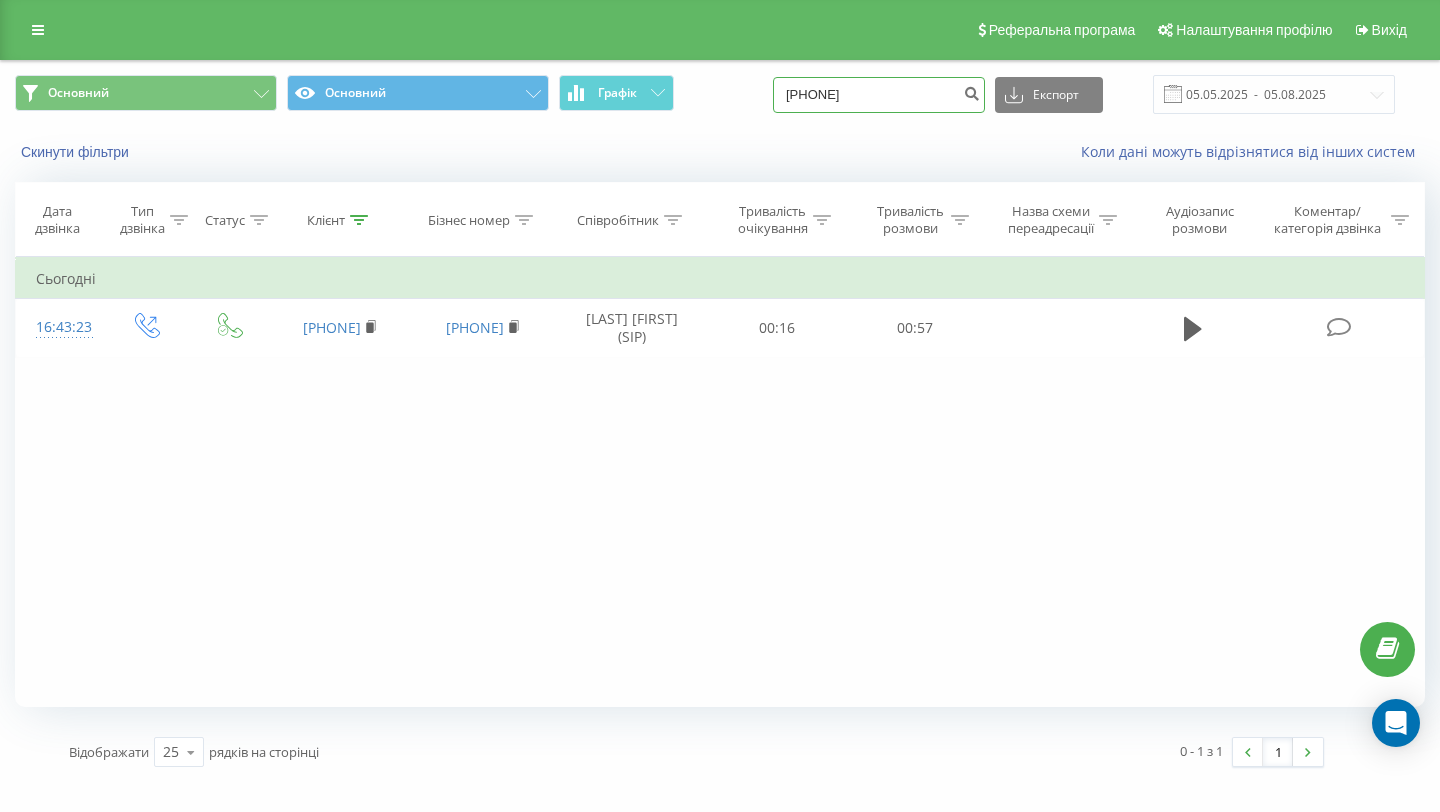 click on "0980658949" at bounding box center (879, 95) 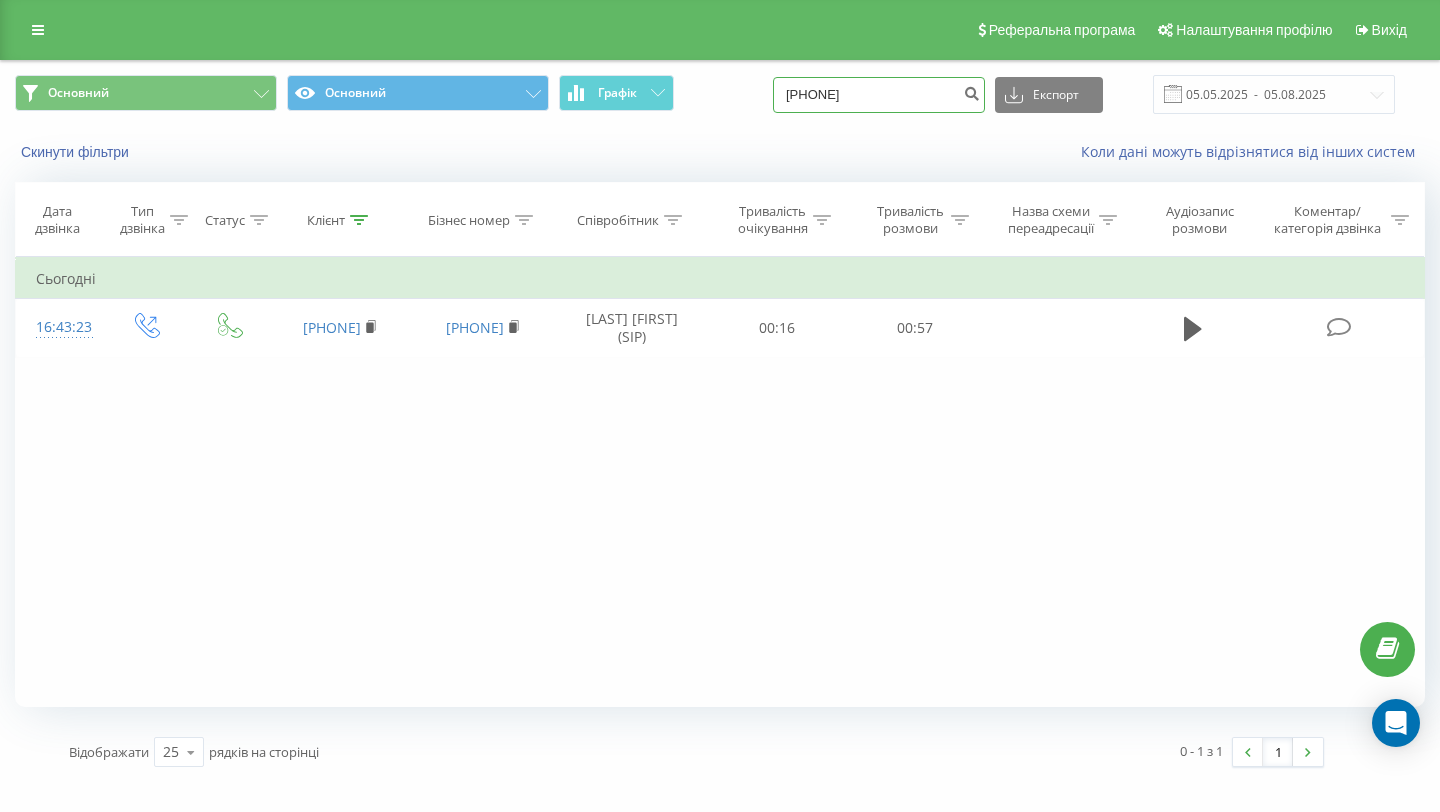 type on "0676575979" 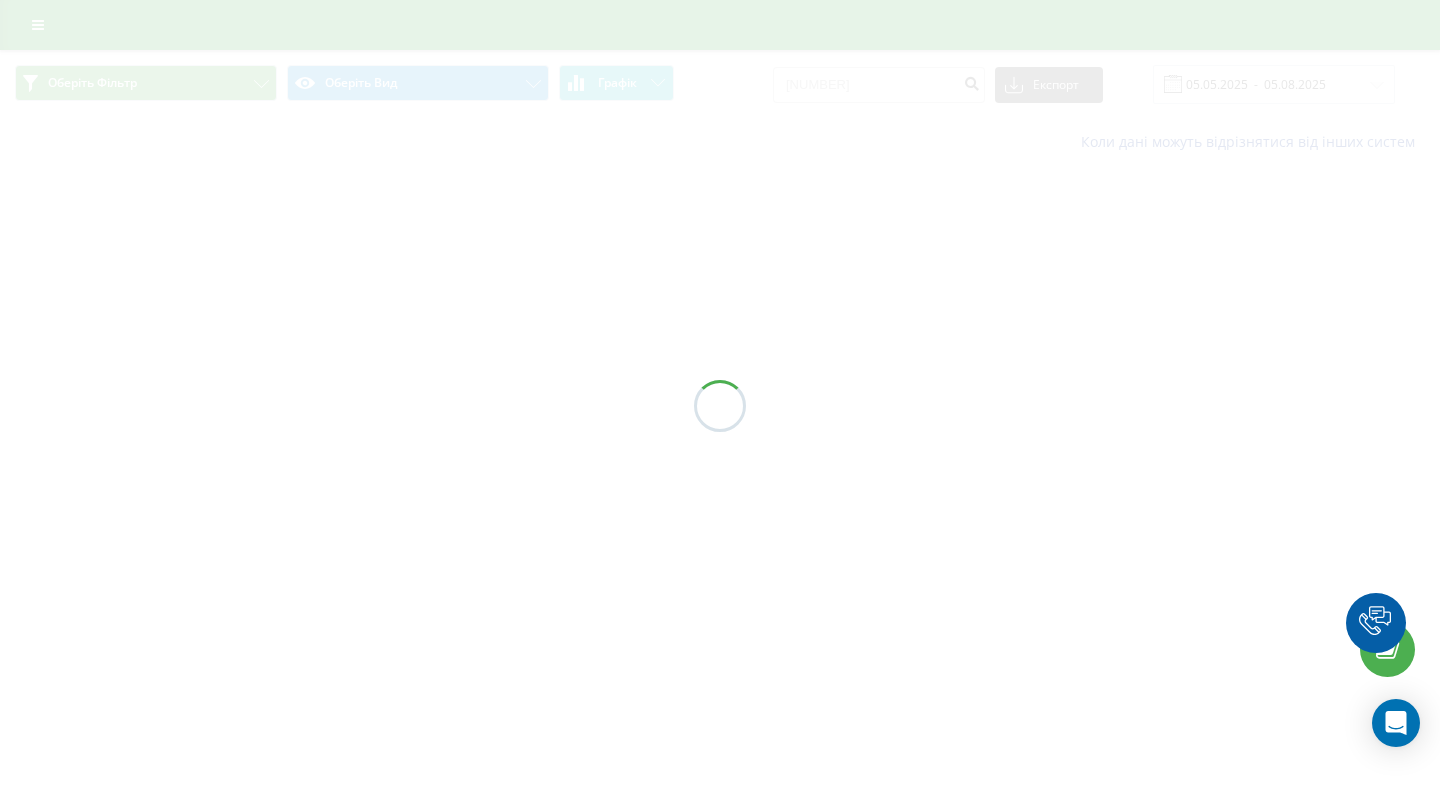 scroll, scrollTop: 0, scrollLeft: 0, axis: both 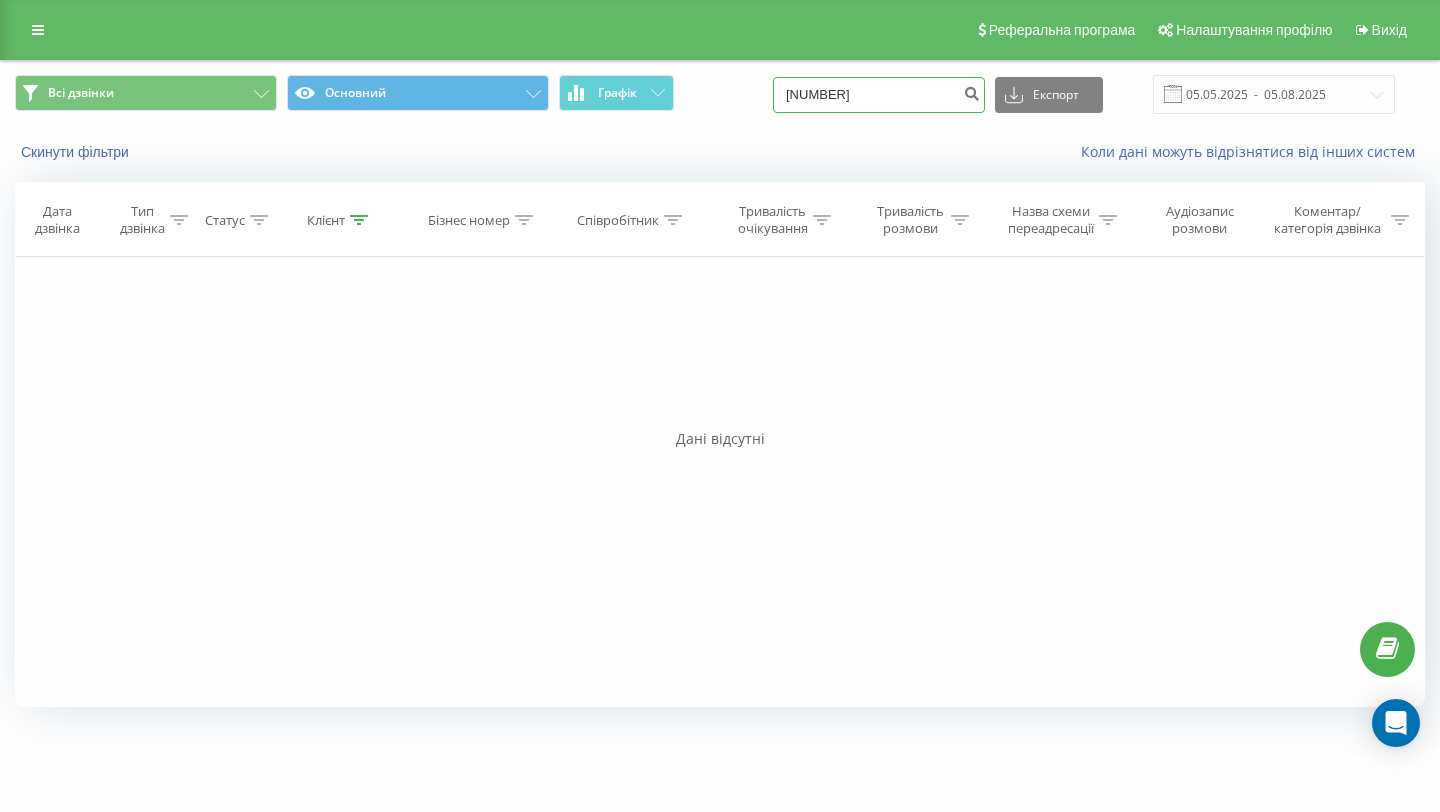 click on "0676575979" at bounding box center (879, 95) 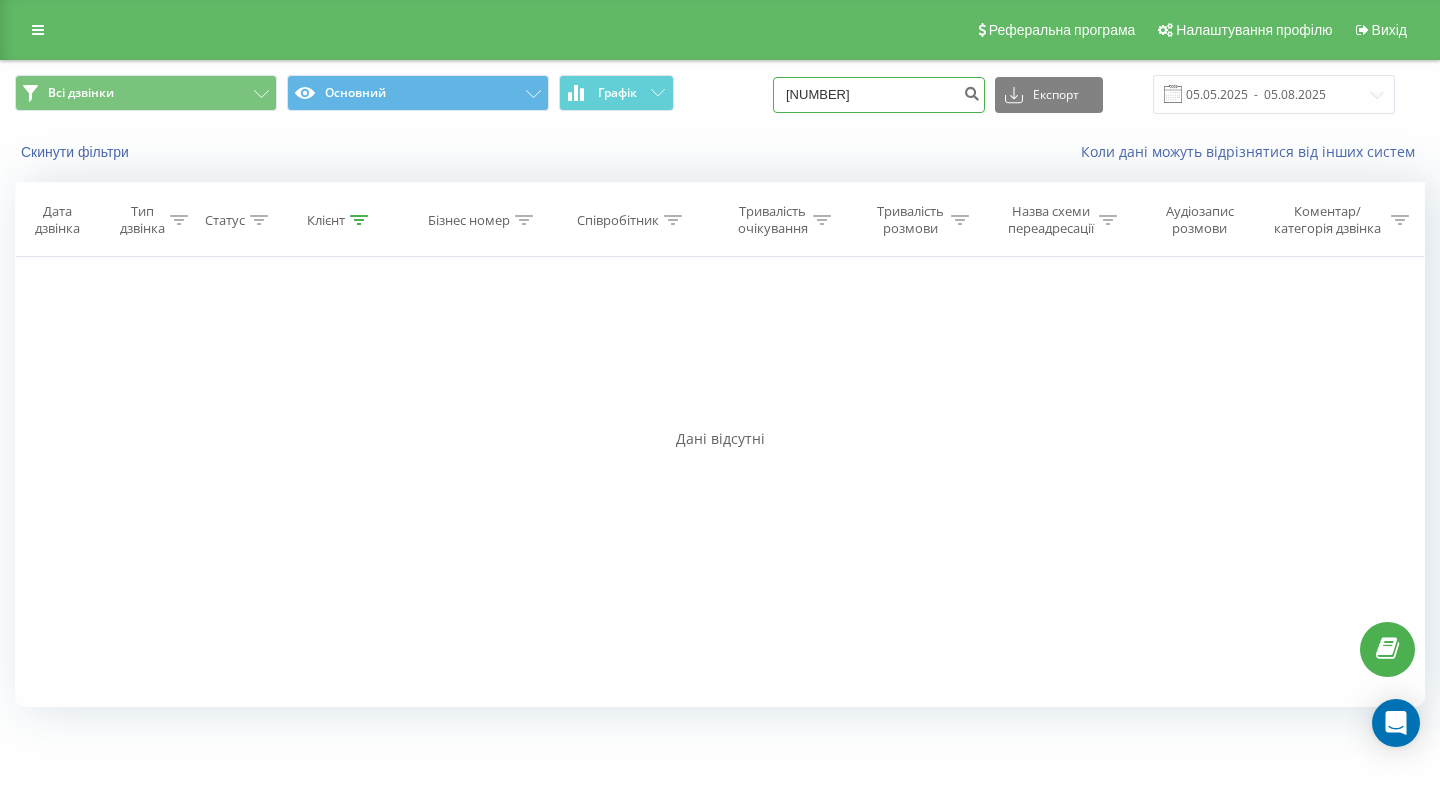 type on "[PHONE]" 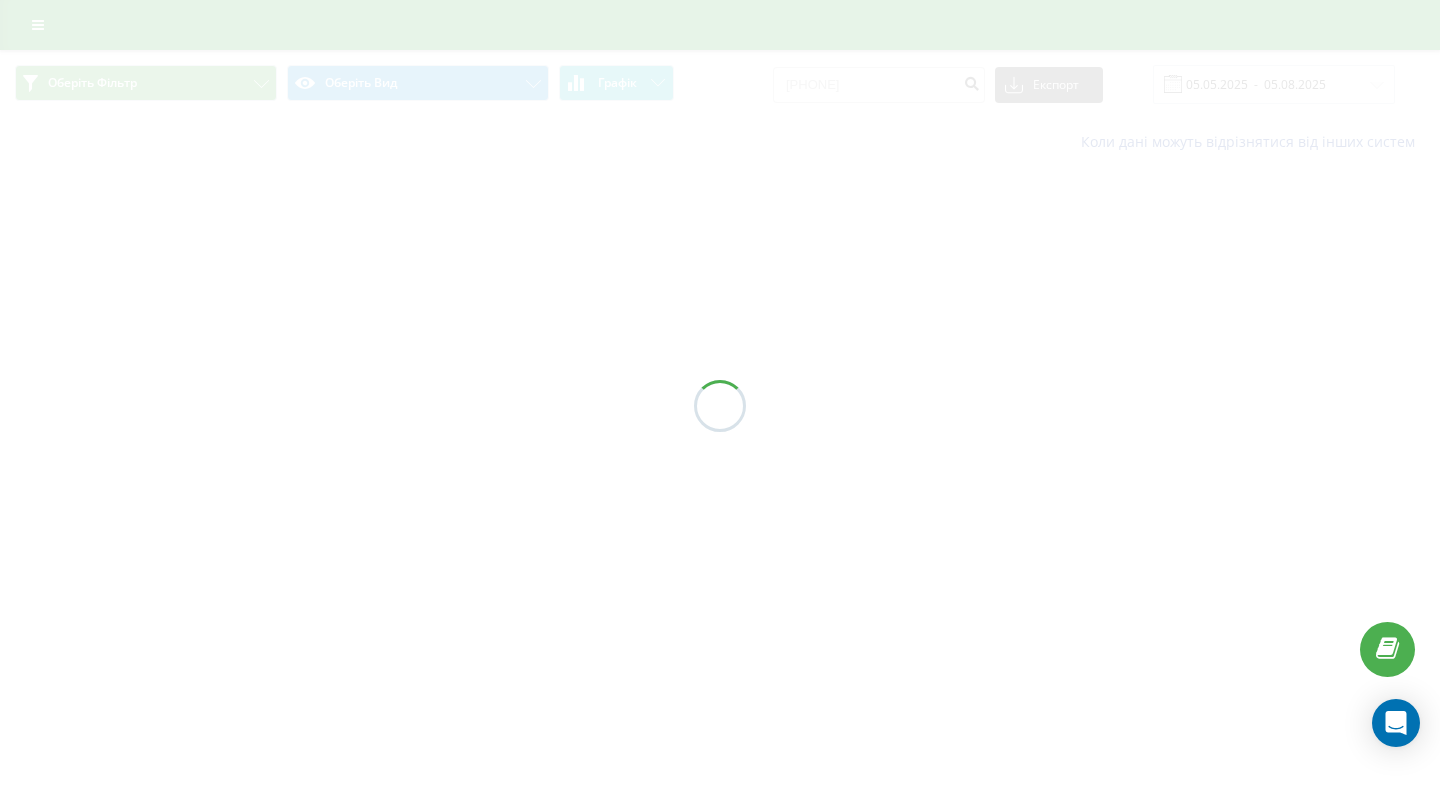 scroll, scrollTop: 0, scrollLeft: 0, axis: both 